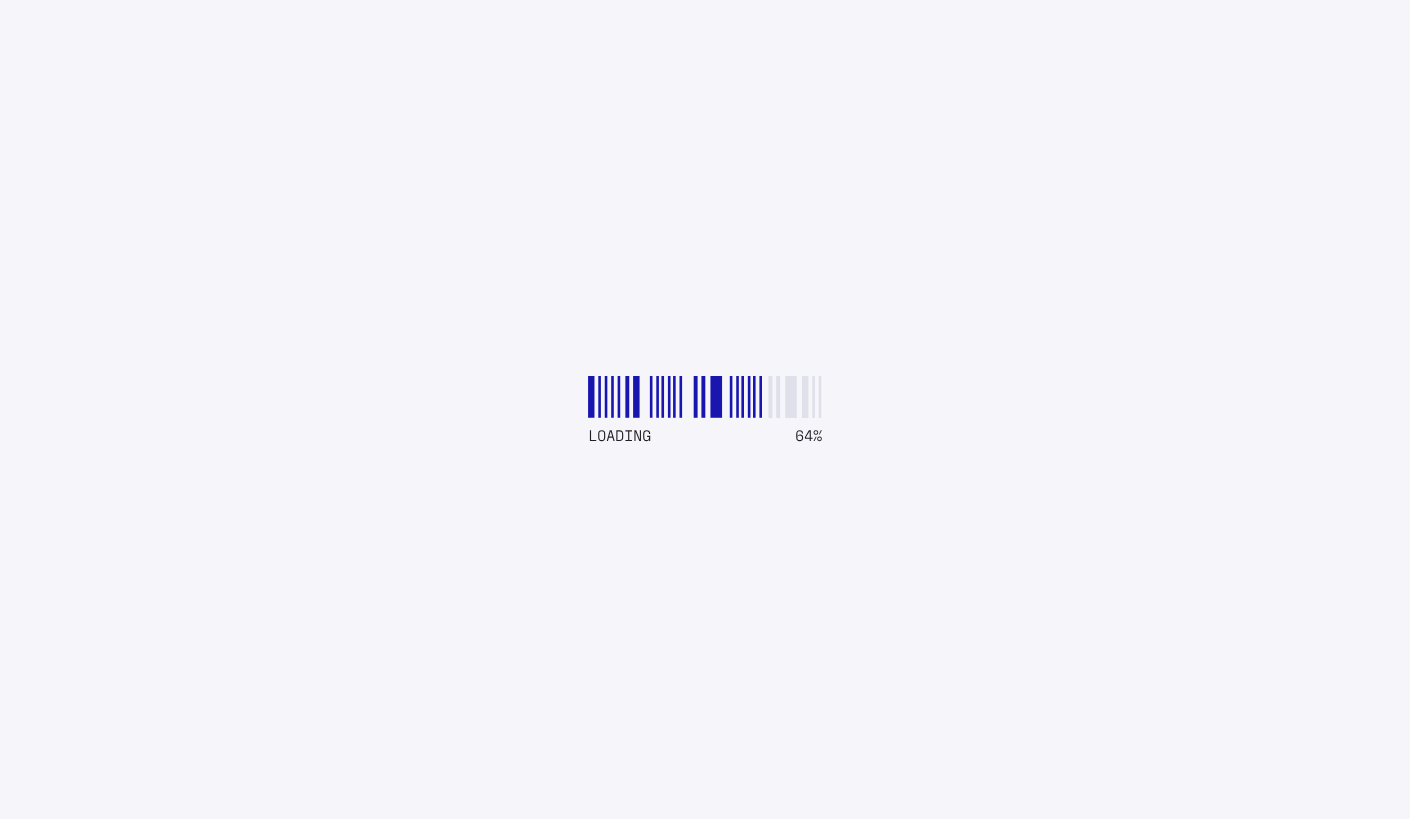 scroll, scrollTop: 0, scrollLeft: 0, axis: both 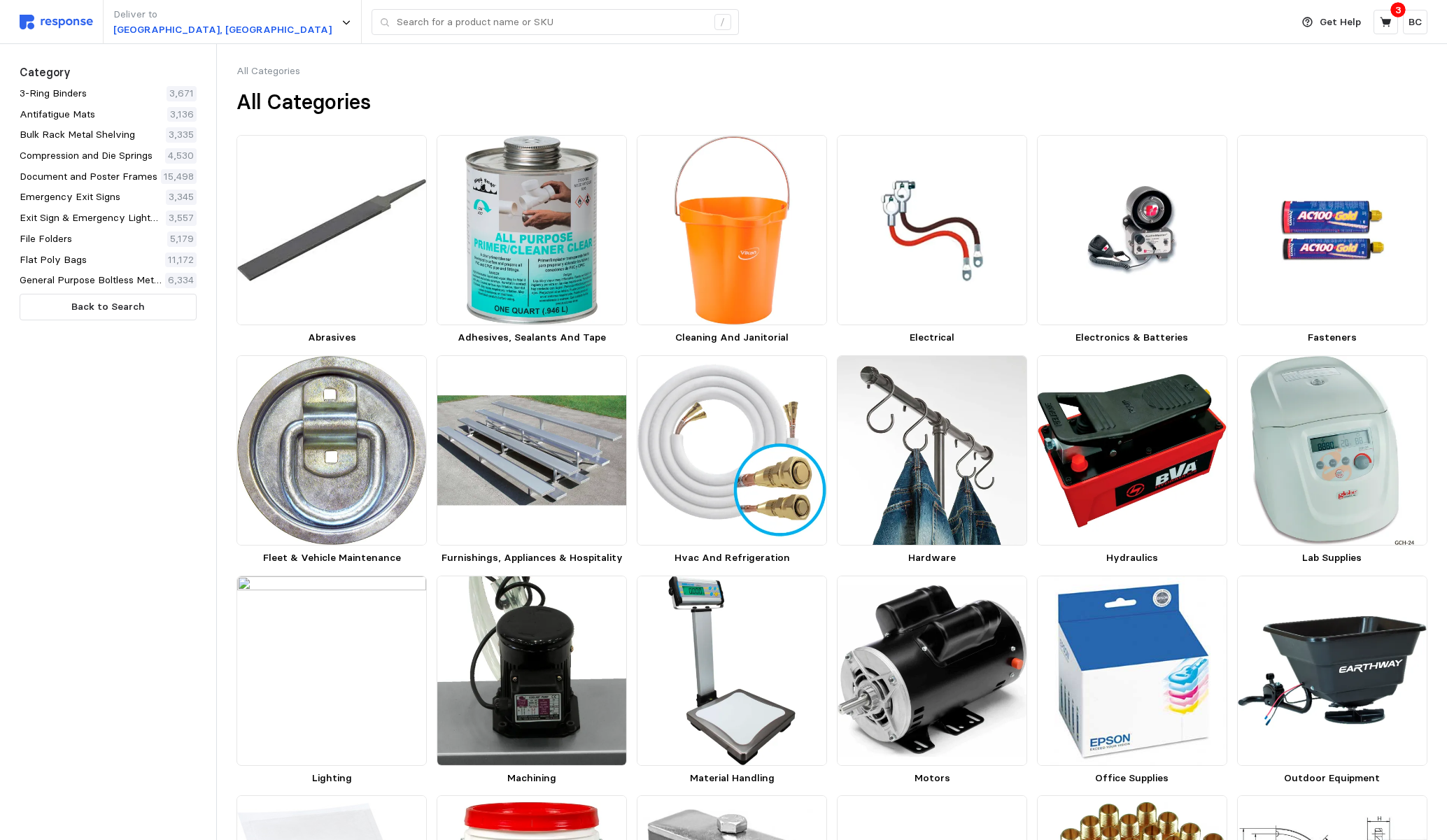 click on "Deliver to [GEOGRAPHIC_DATA], [GEOGRAPHIC_DATA] /" at bounding box center [651, 22] 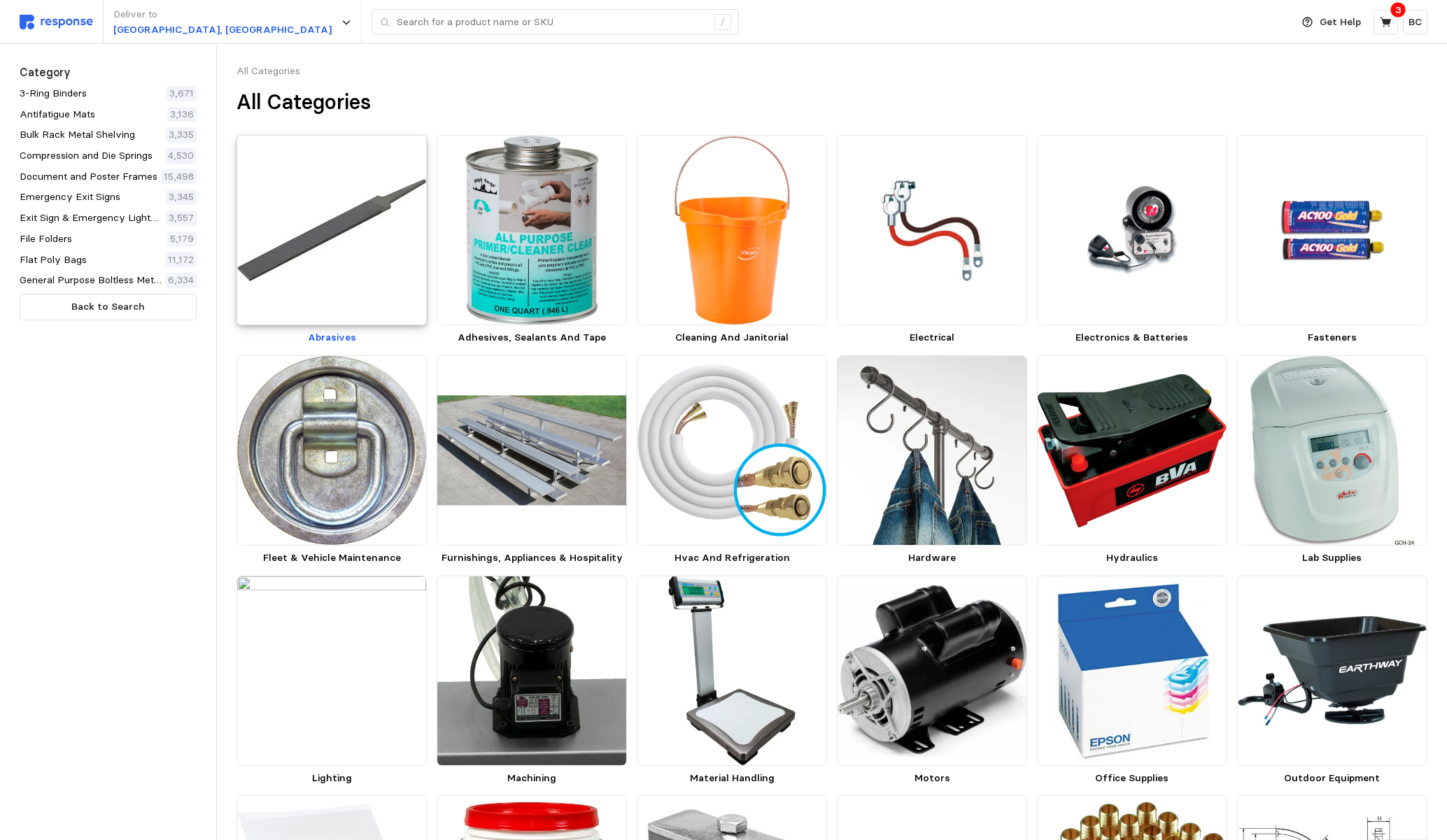 click at bounding box center [332, 230] 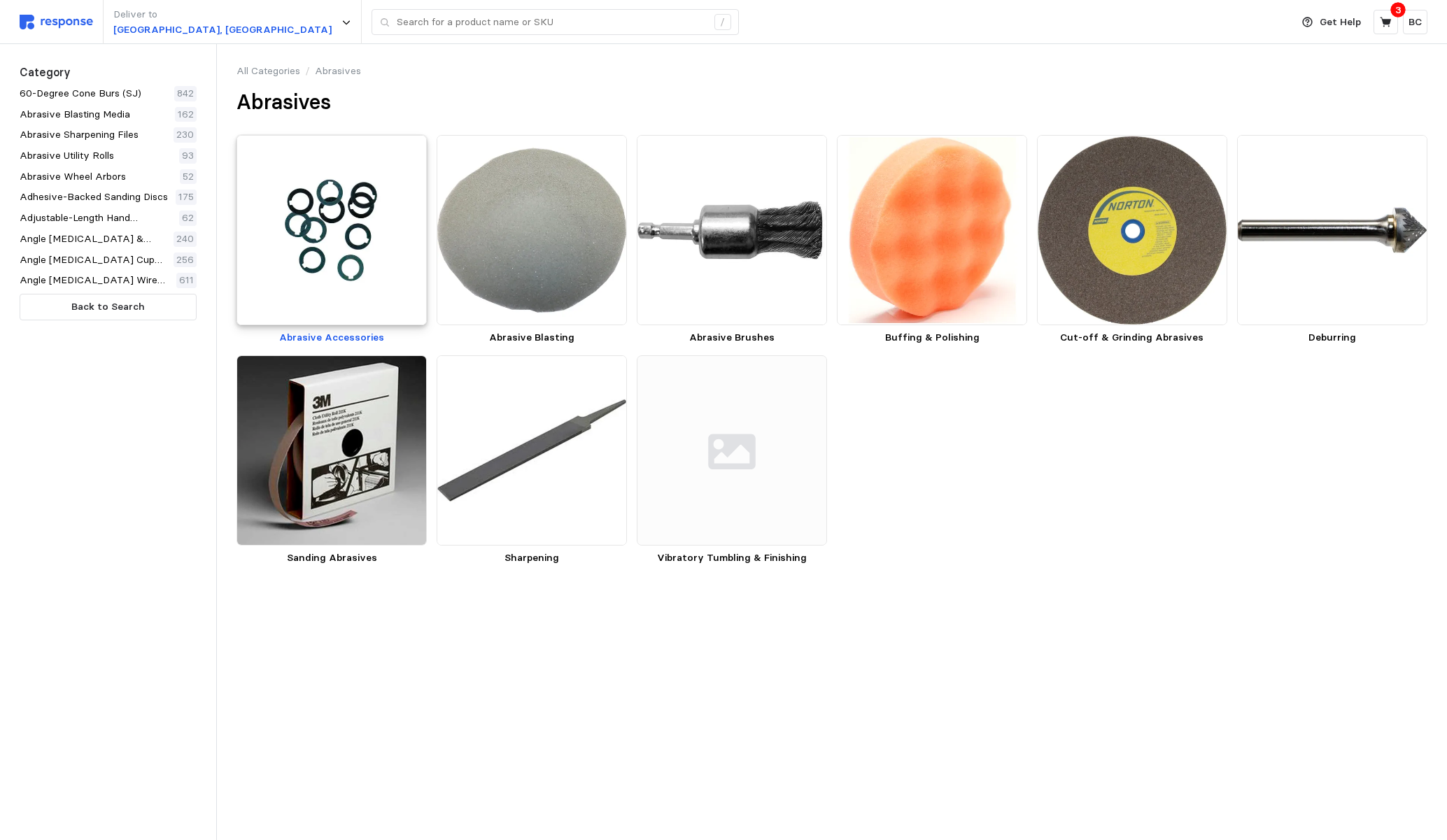 click at bounding box center [332, 230] 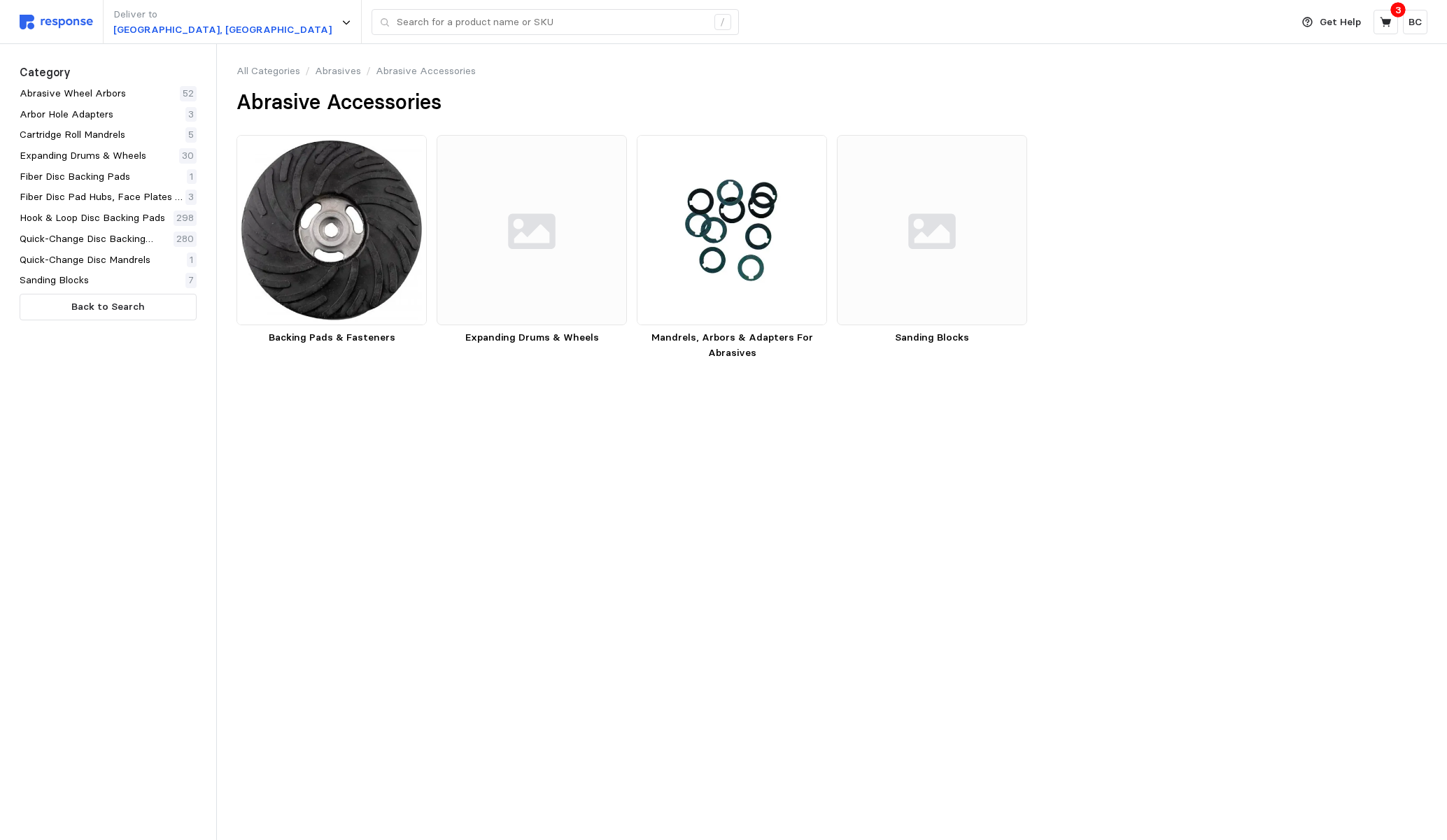 click on "Expanding Drums & Wheels" at bounding box center (83, 156) 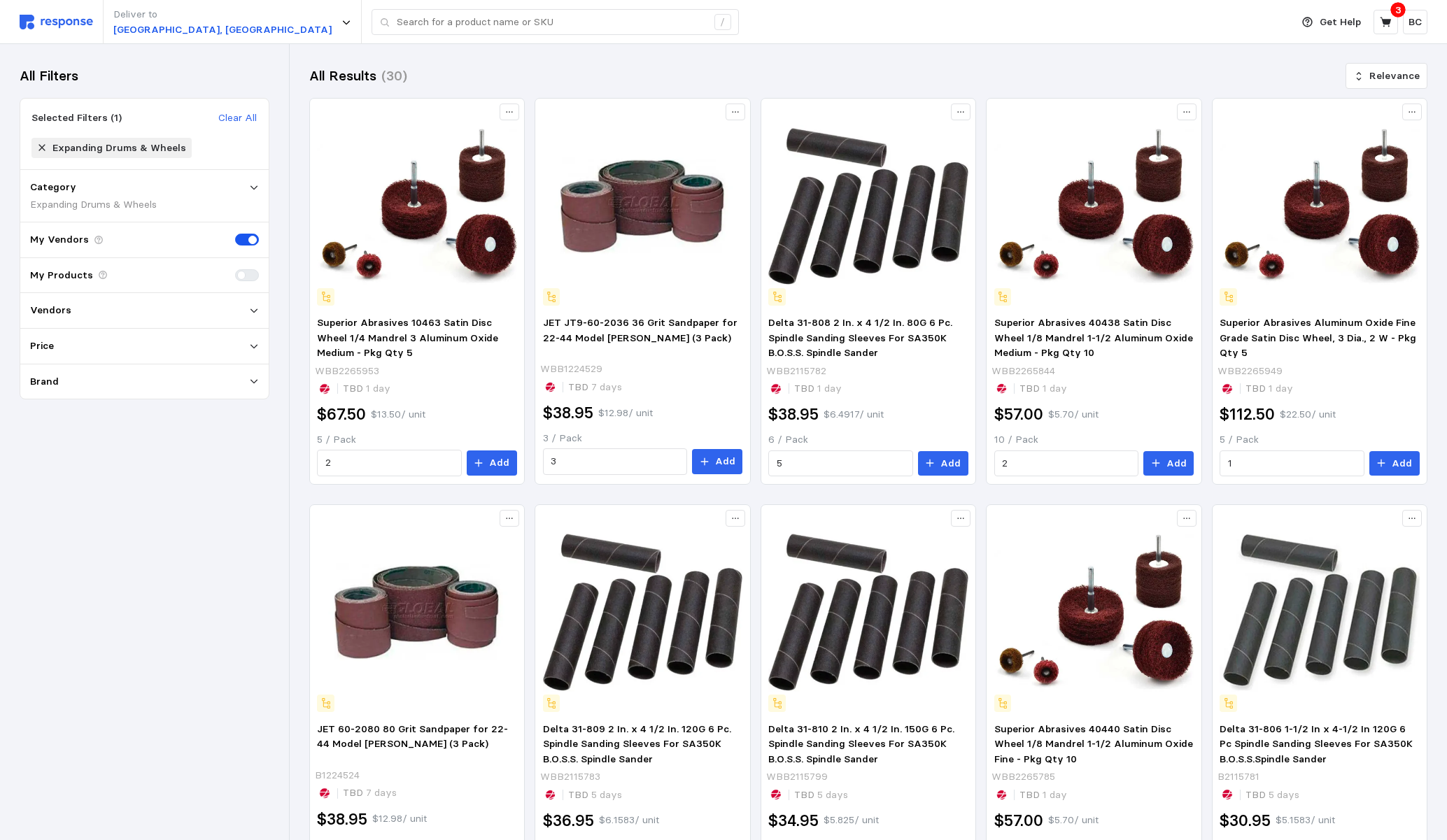 click at bounding box center (243, 240) 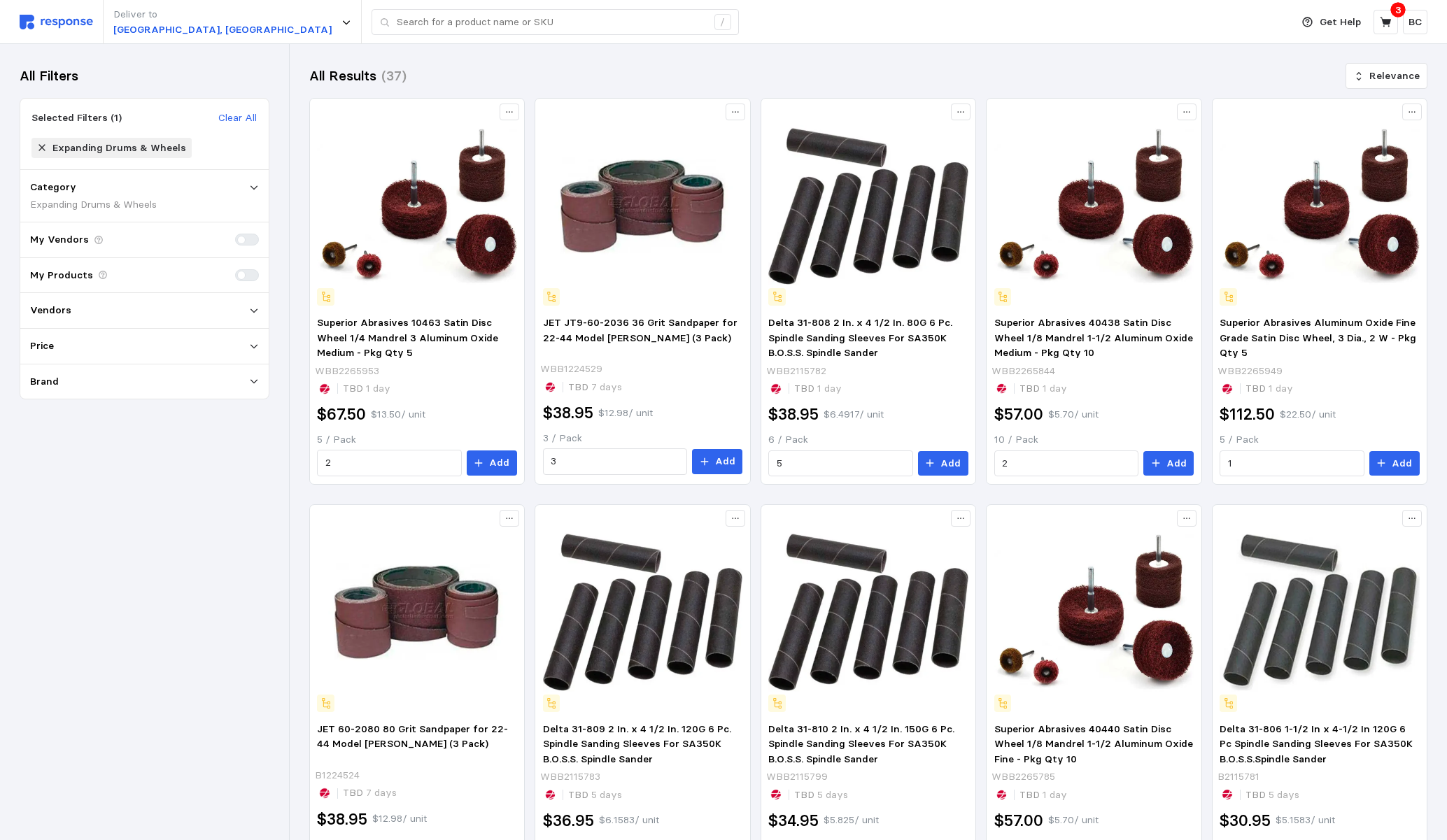 click at bounding box center [241, 240] 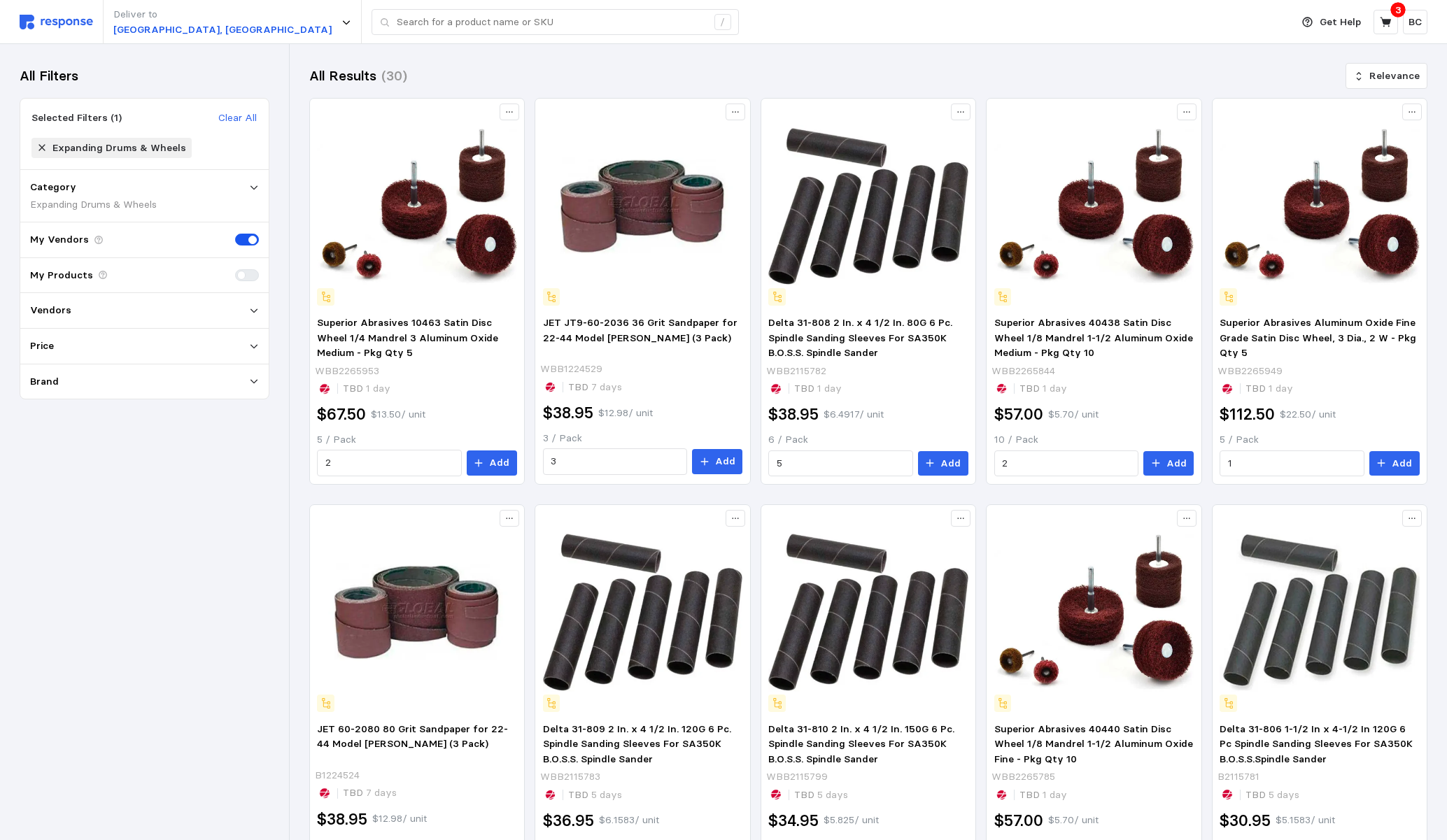 click at bounding box center [253, 240] 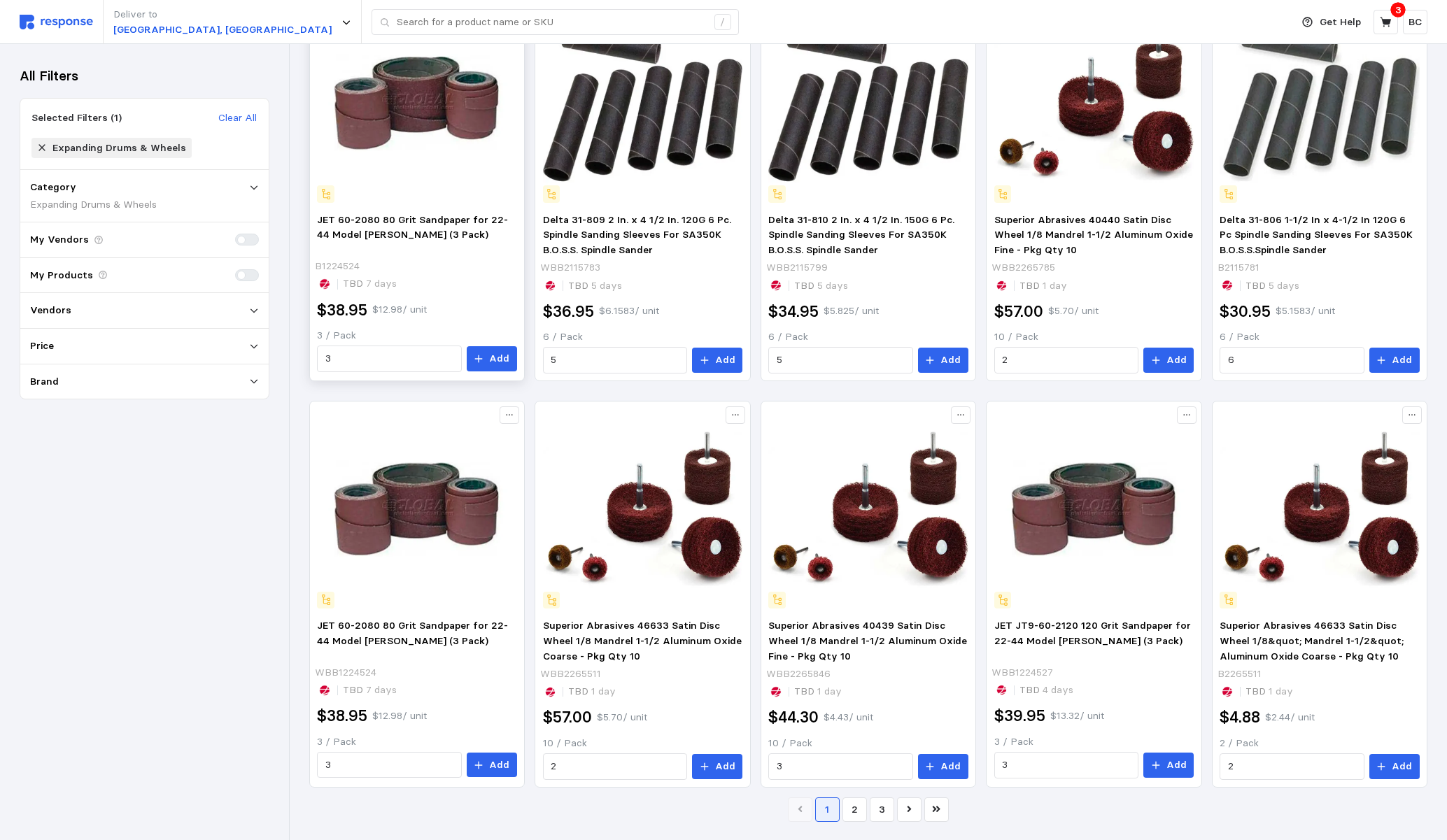 scroll, scrollTop: 0, scrollLeft: 0, axis: both 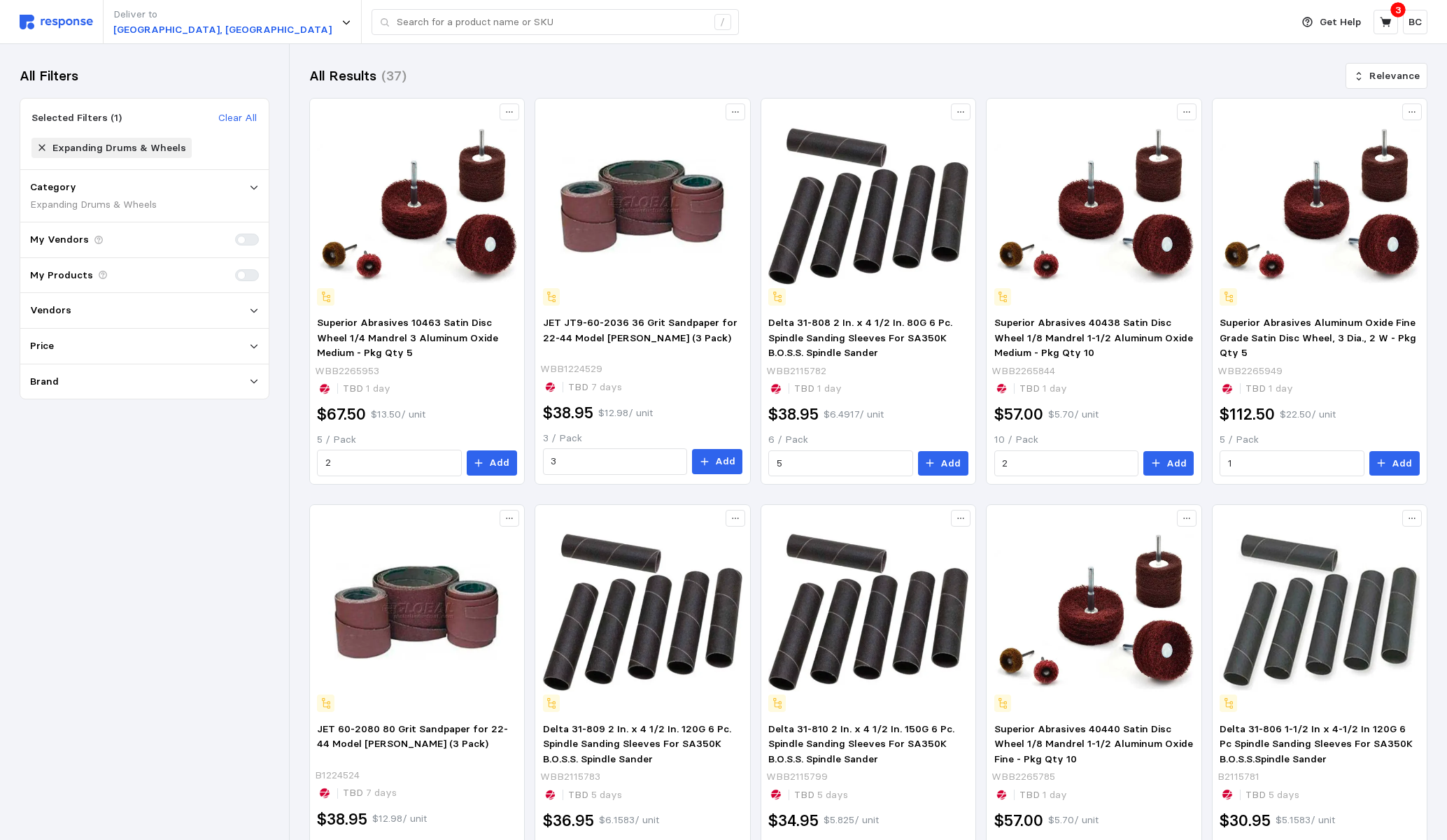 click at bounding box center (253, 240) 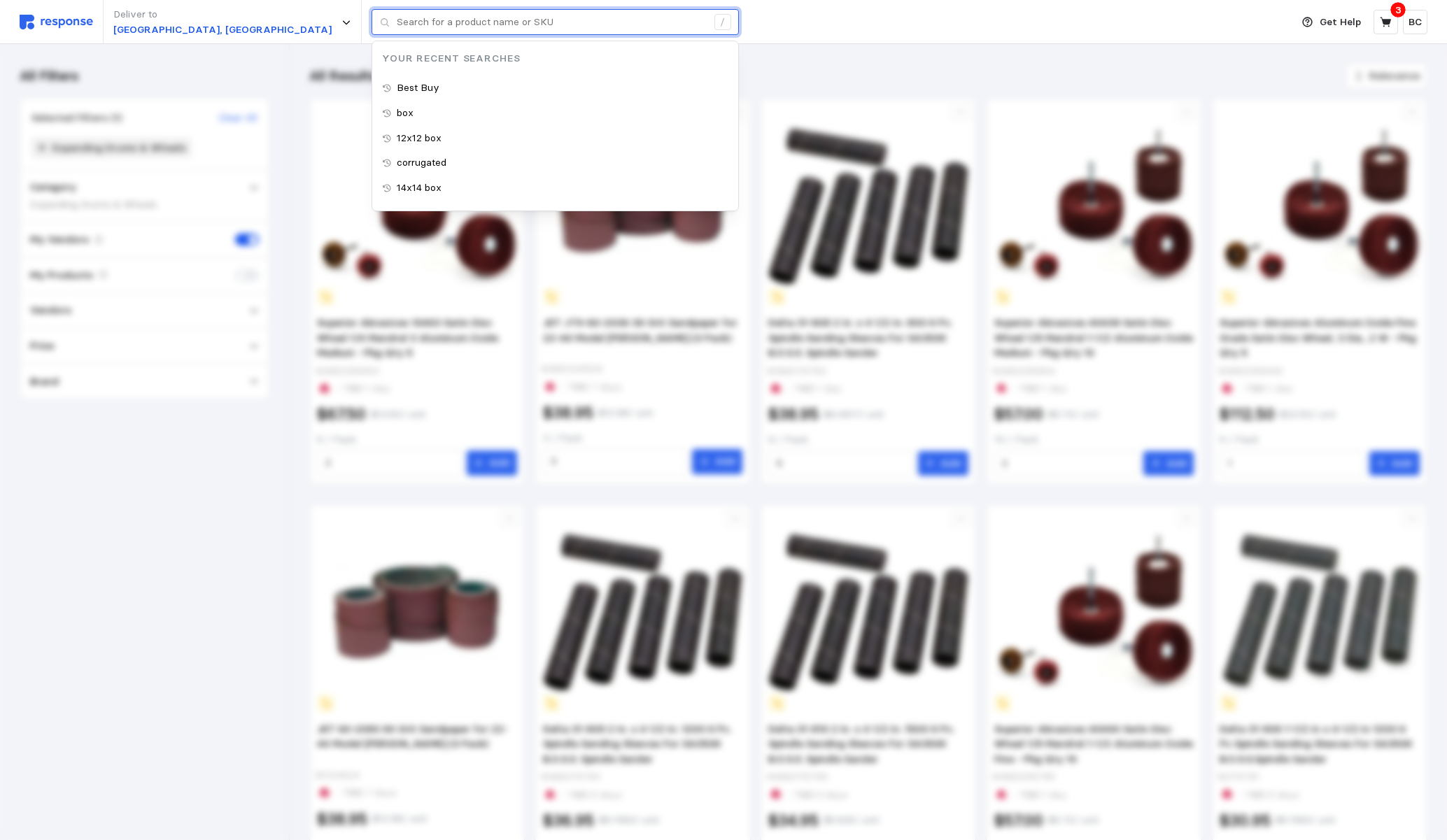 click at bounding box center (551, 22) 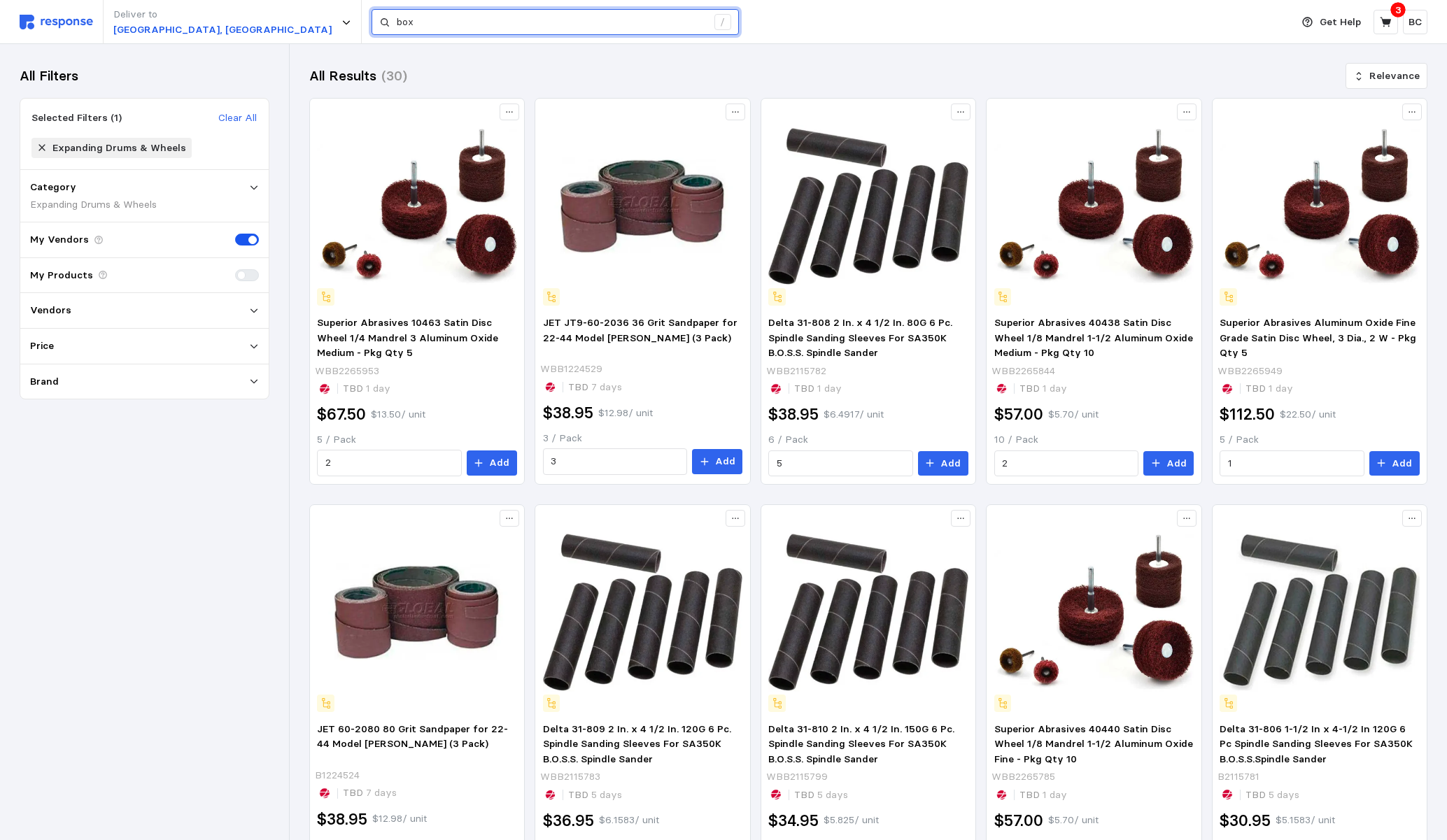 type on "box" 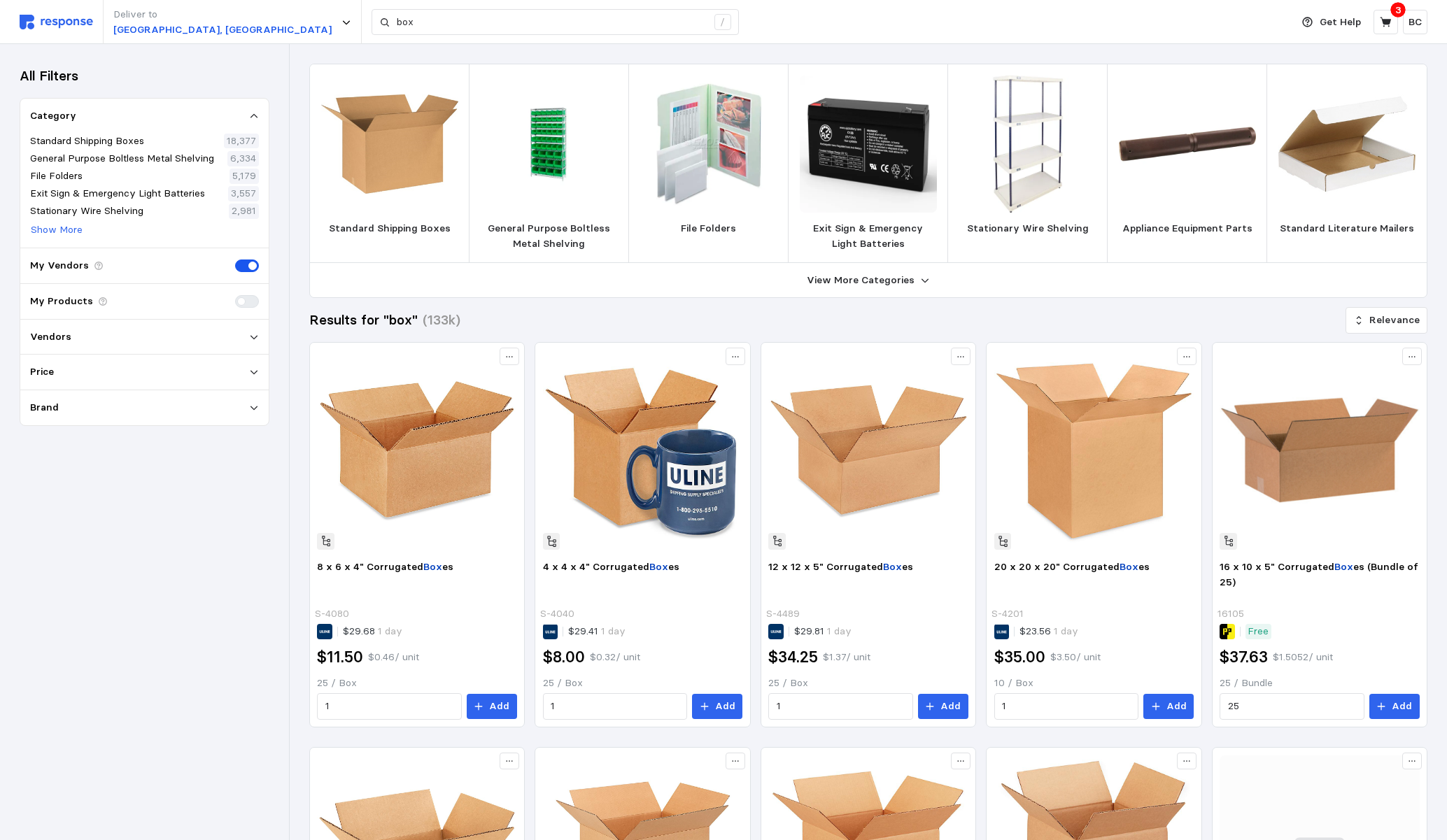 click at bounding box center (243, 266) 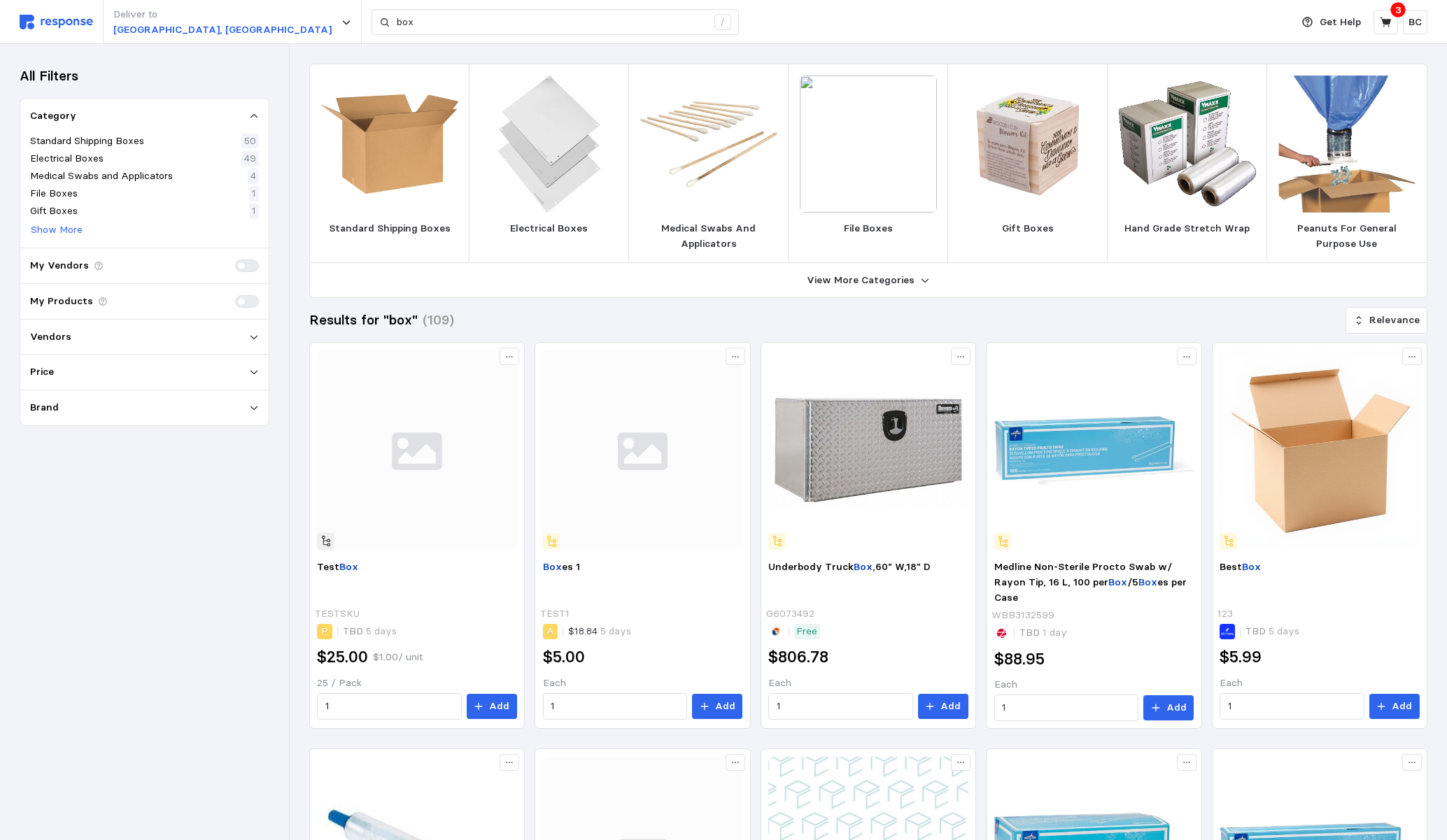 click at bounding box center (253, 266) 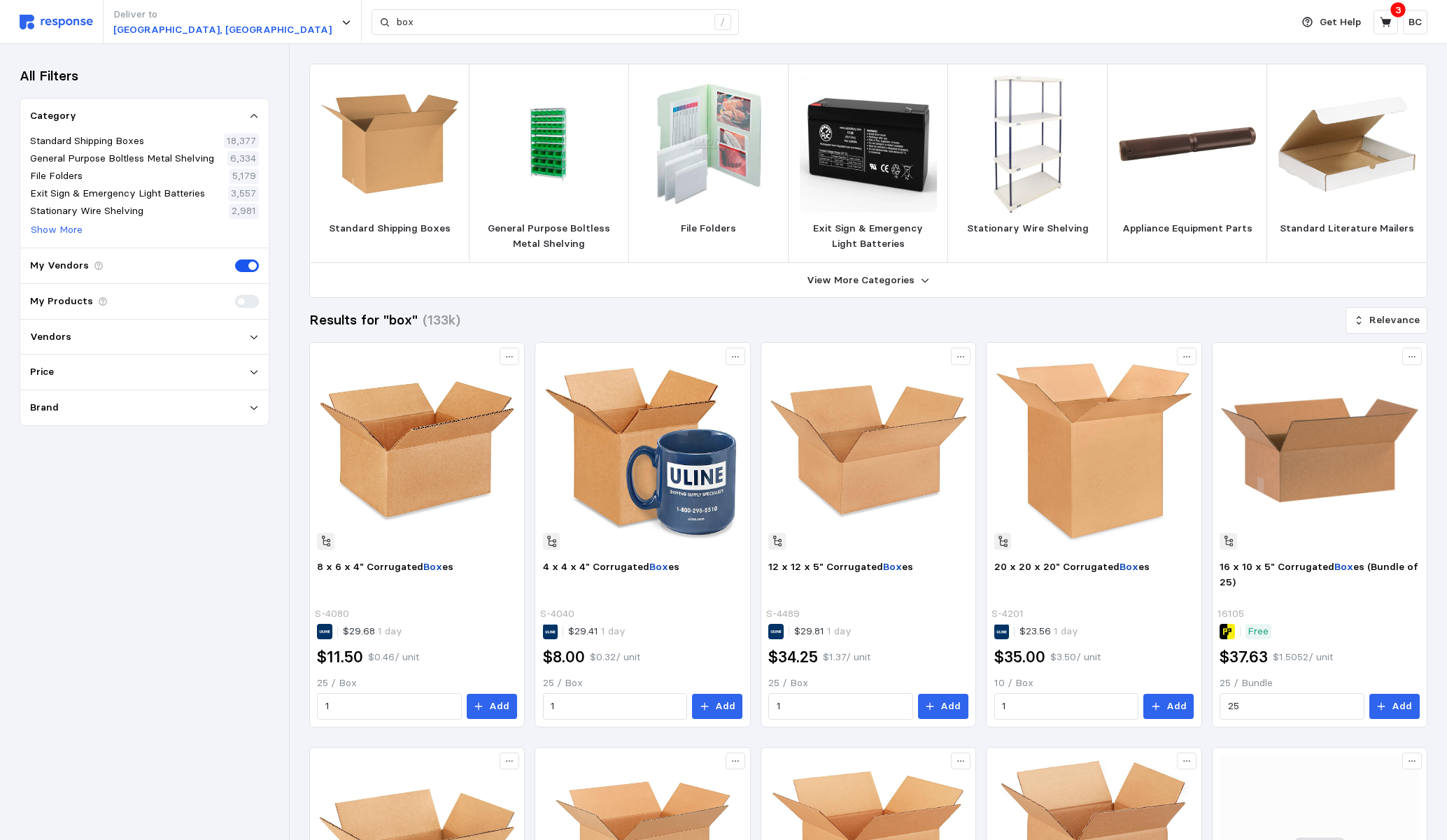 click at bounding box center (243, 266) 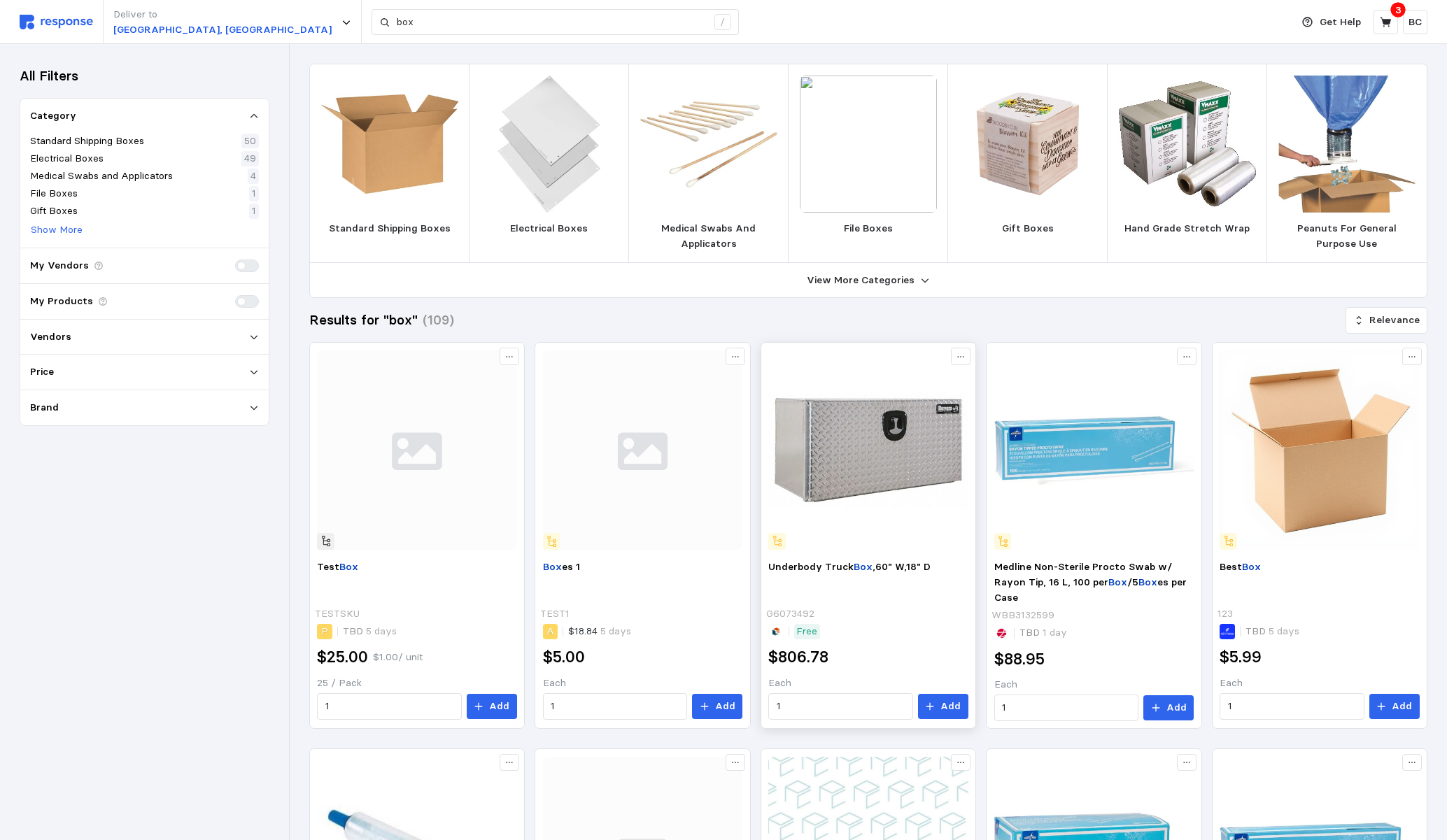click at bounding box center (776, 632) 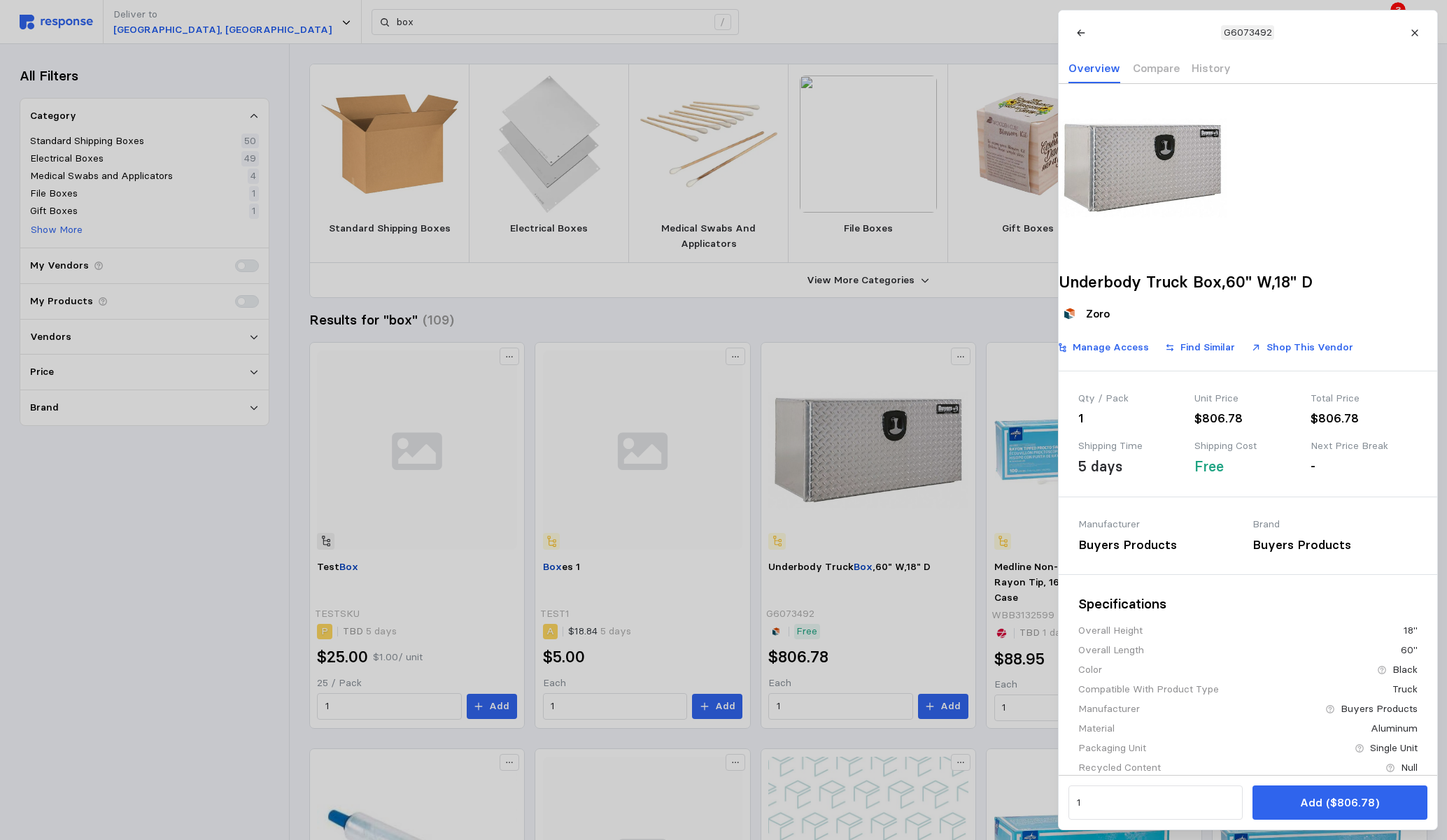 click at bounding box center [724, 420] 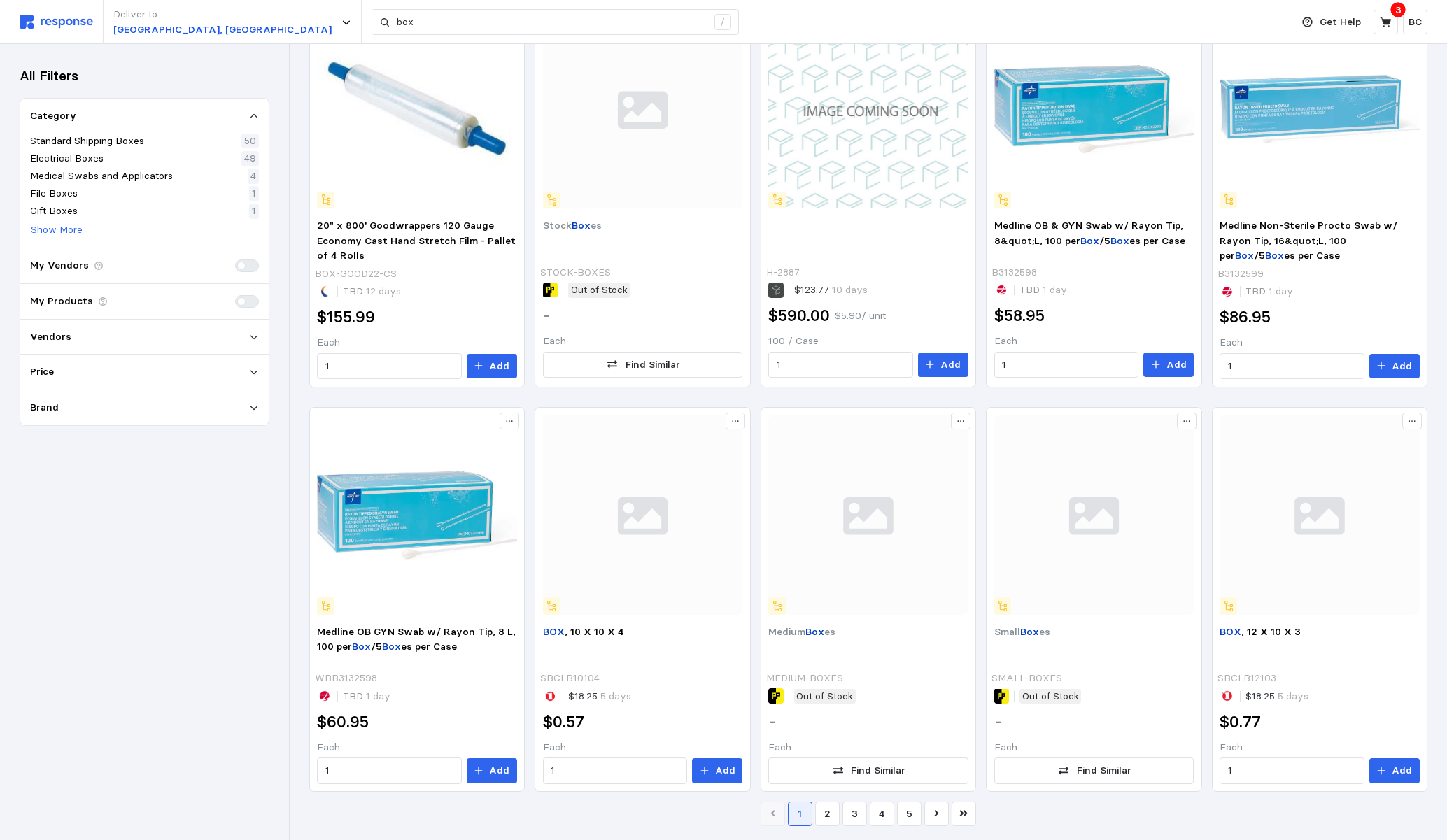 scroll, scrollTop: 750, scrollLeft: 0, axis: vertical 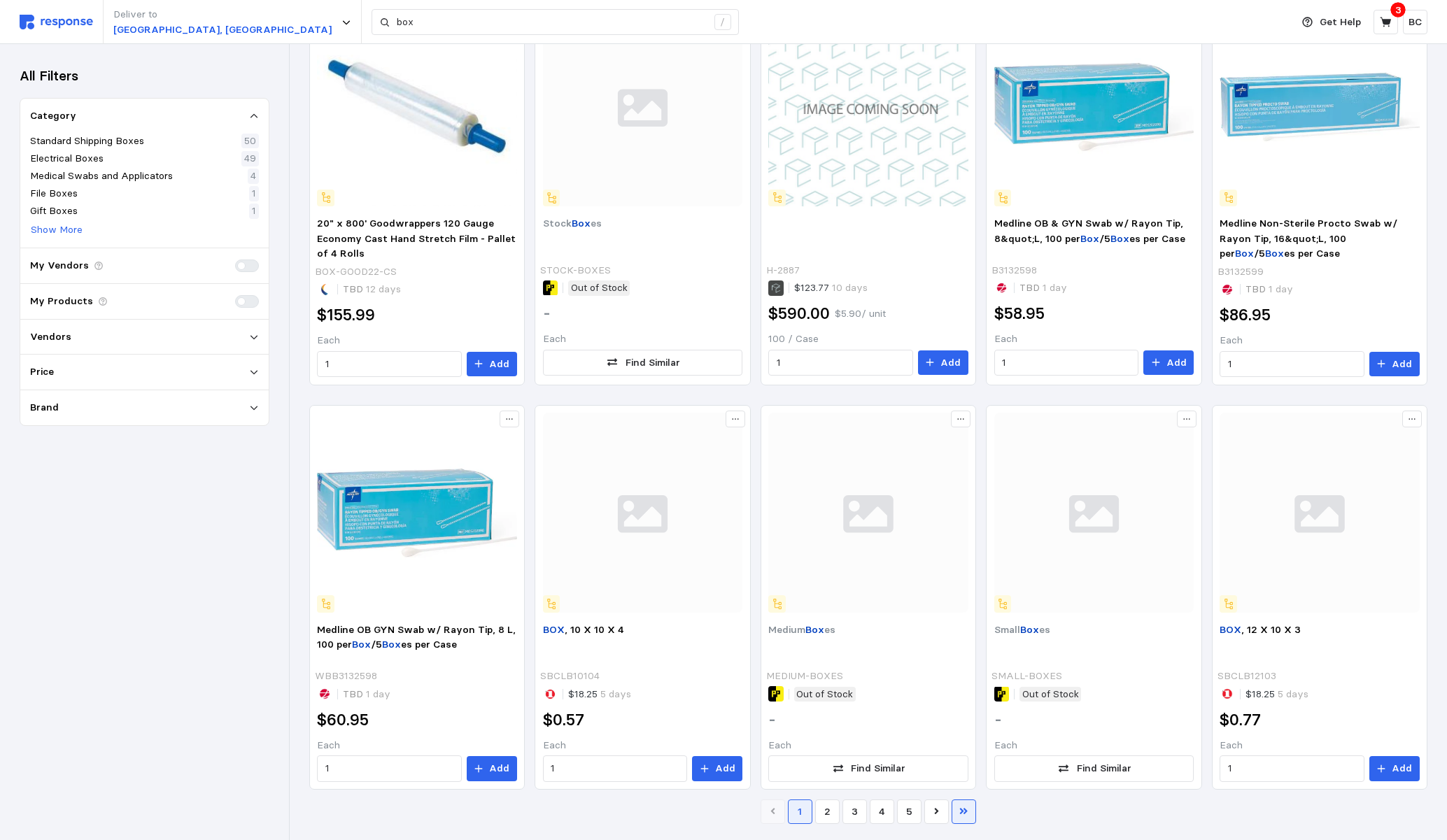 click at bounding box center (964, 812) 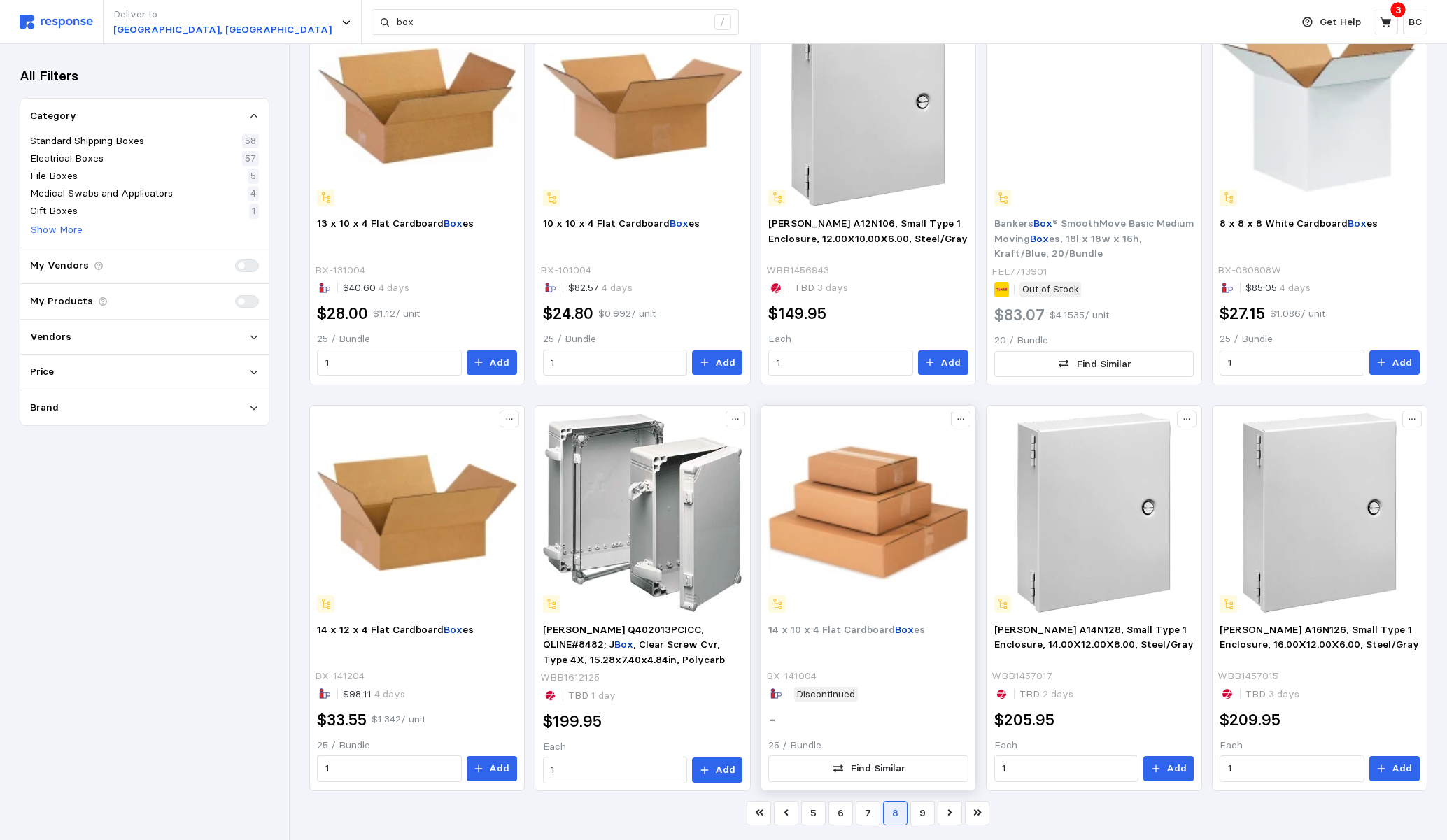scroll, scrollTop: 753, scrollLeft: 0, axis: vertical 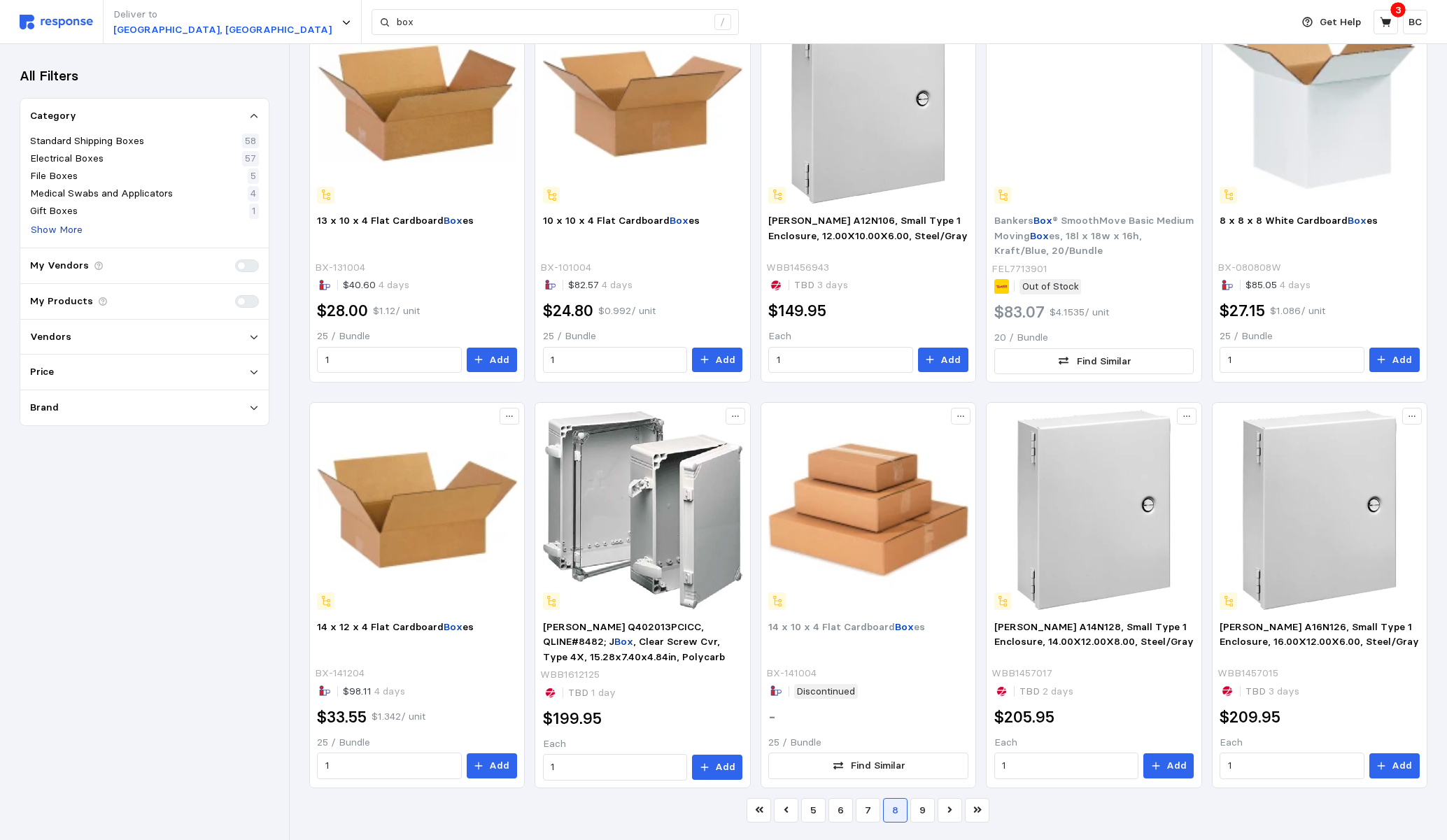 click on "Show More" at bounding box center (57, 230) 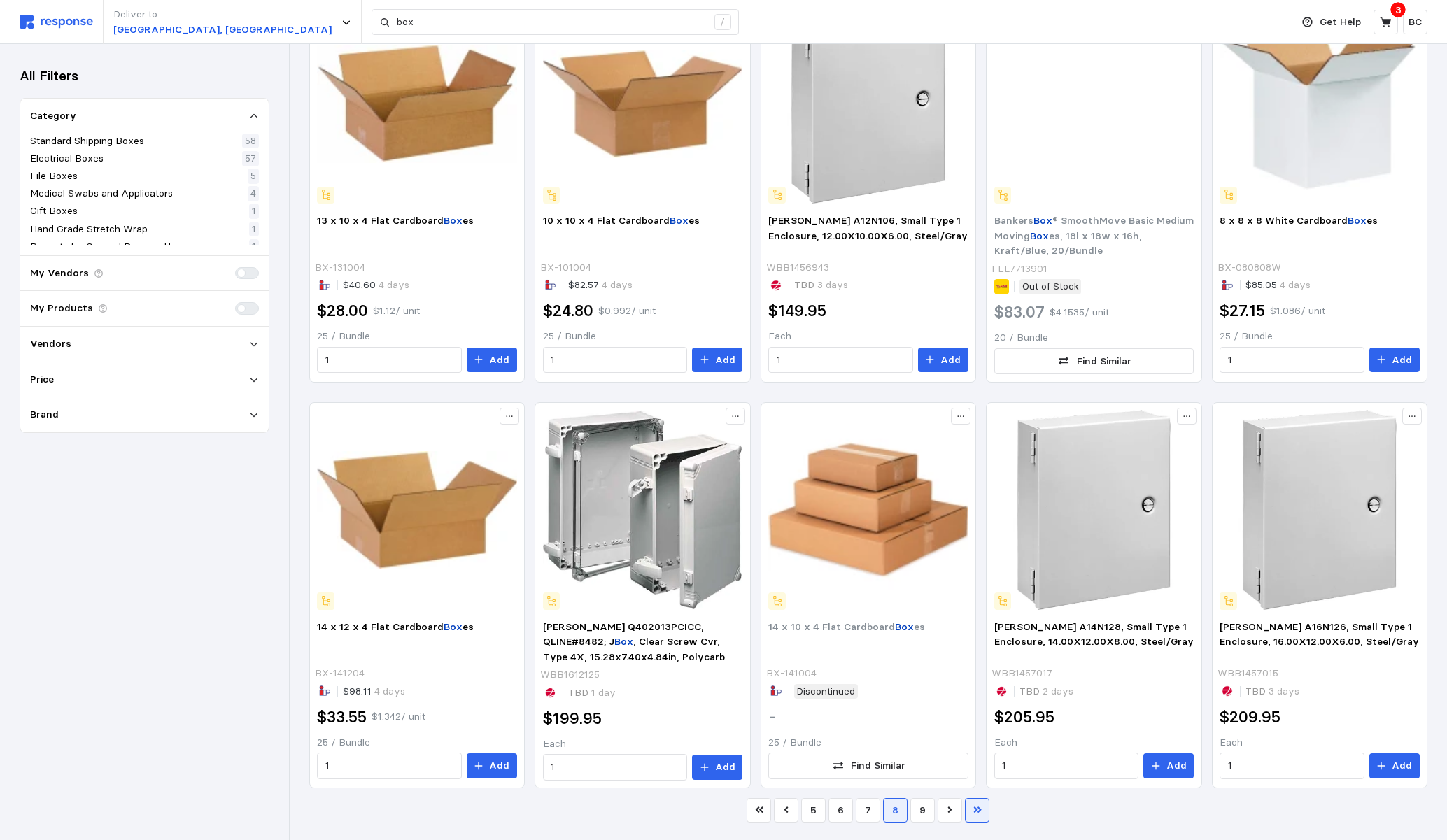 click at bounding box center [977, 811] 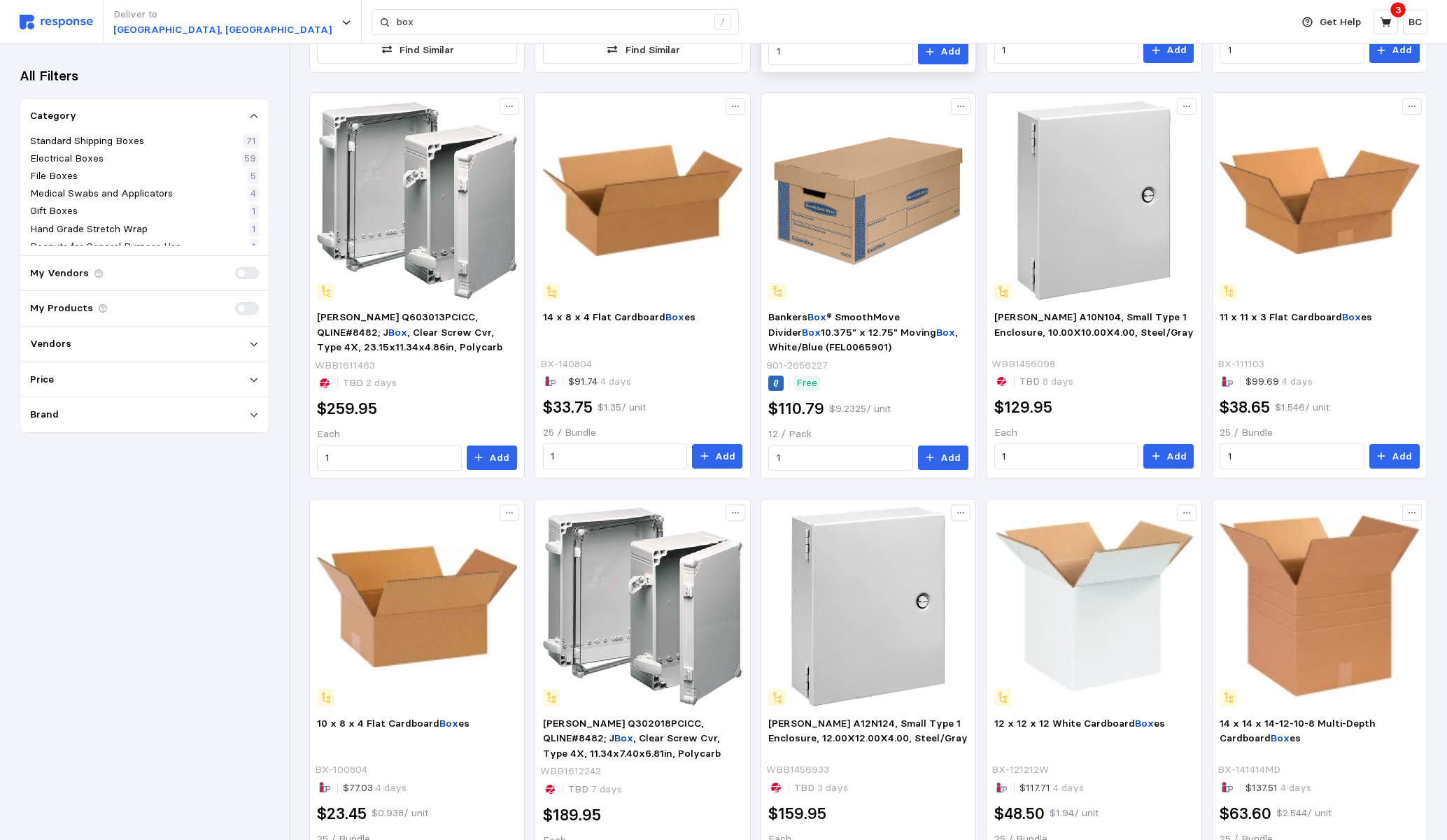 scroll, scrollTop: 753, scrollLeft: 0, axis: vertical 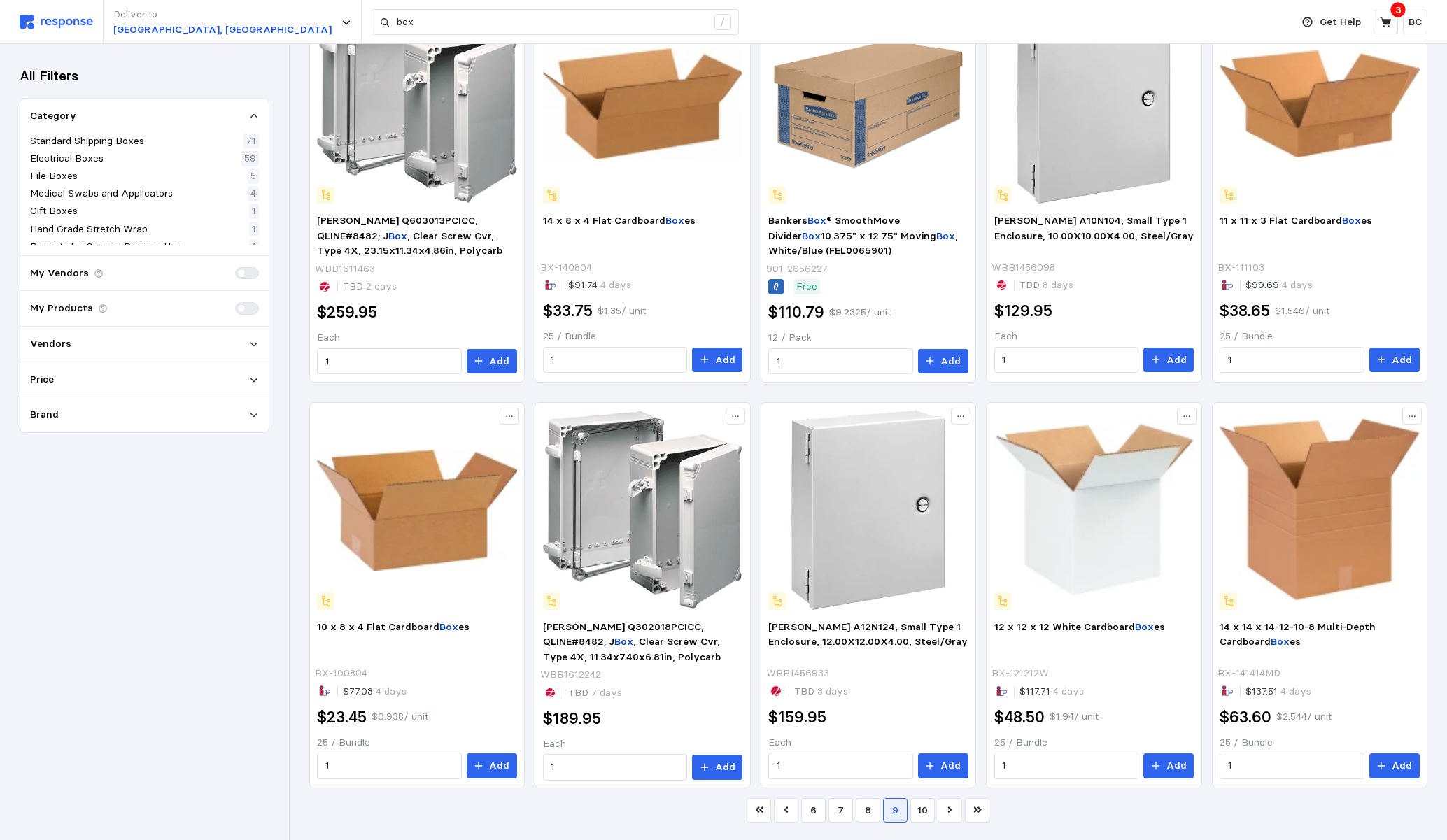 click on "Vendors" at bounding box center [144, 344] 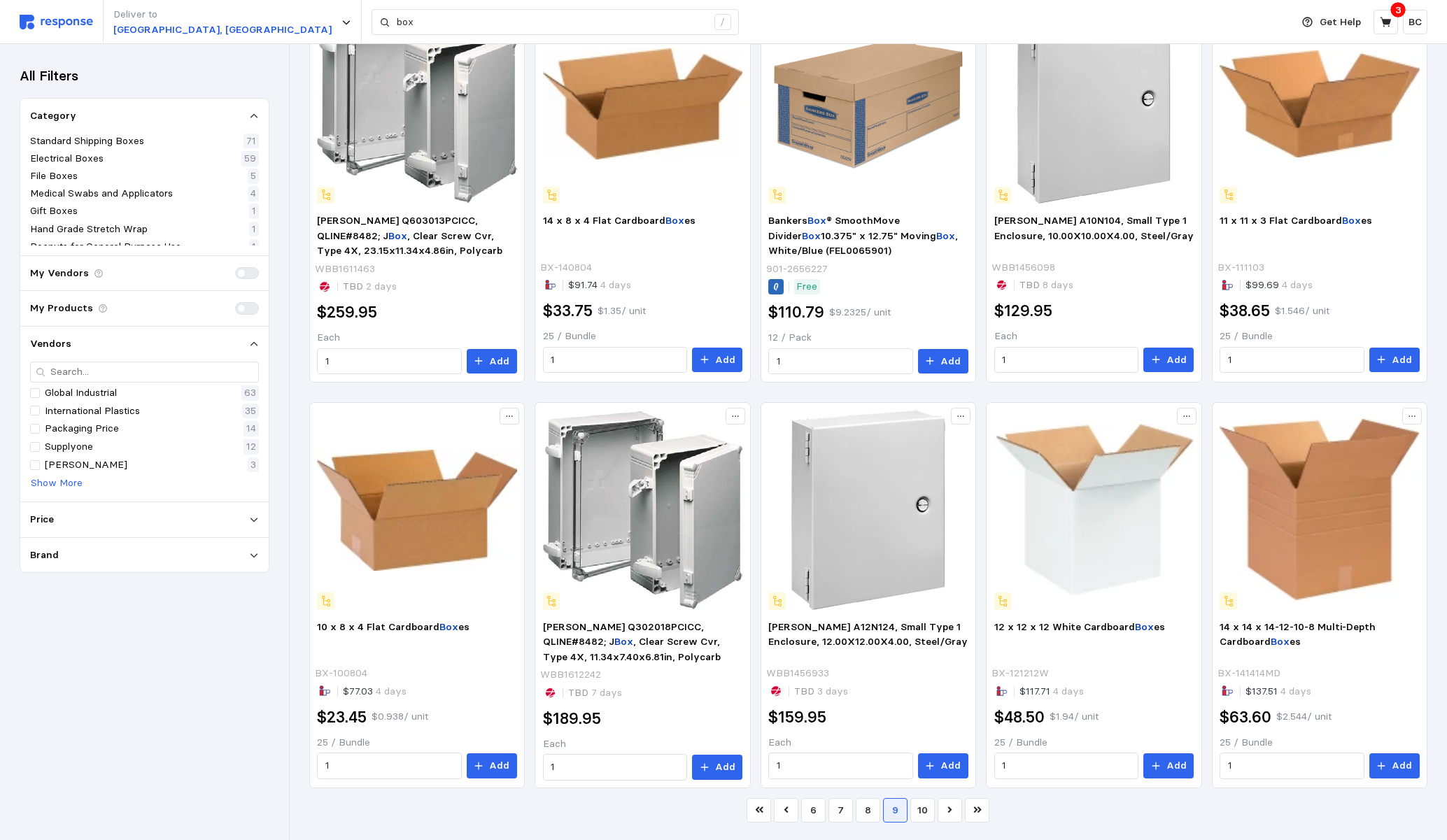 click at bounding box center (56, 22) 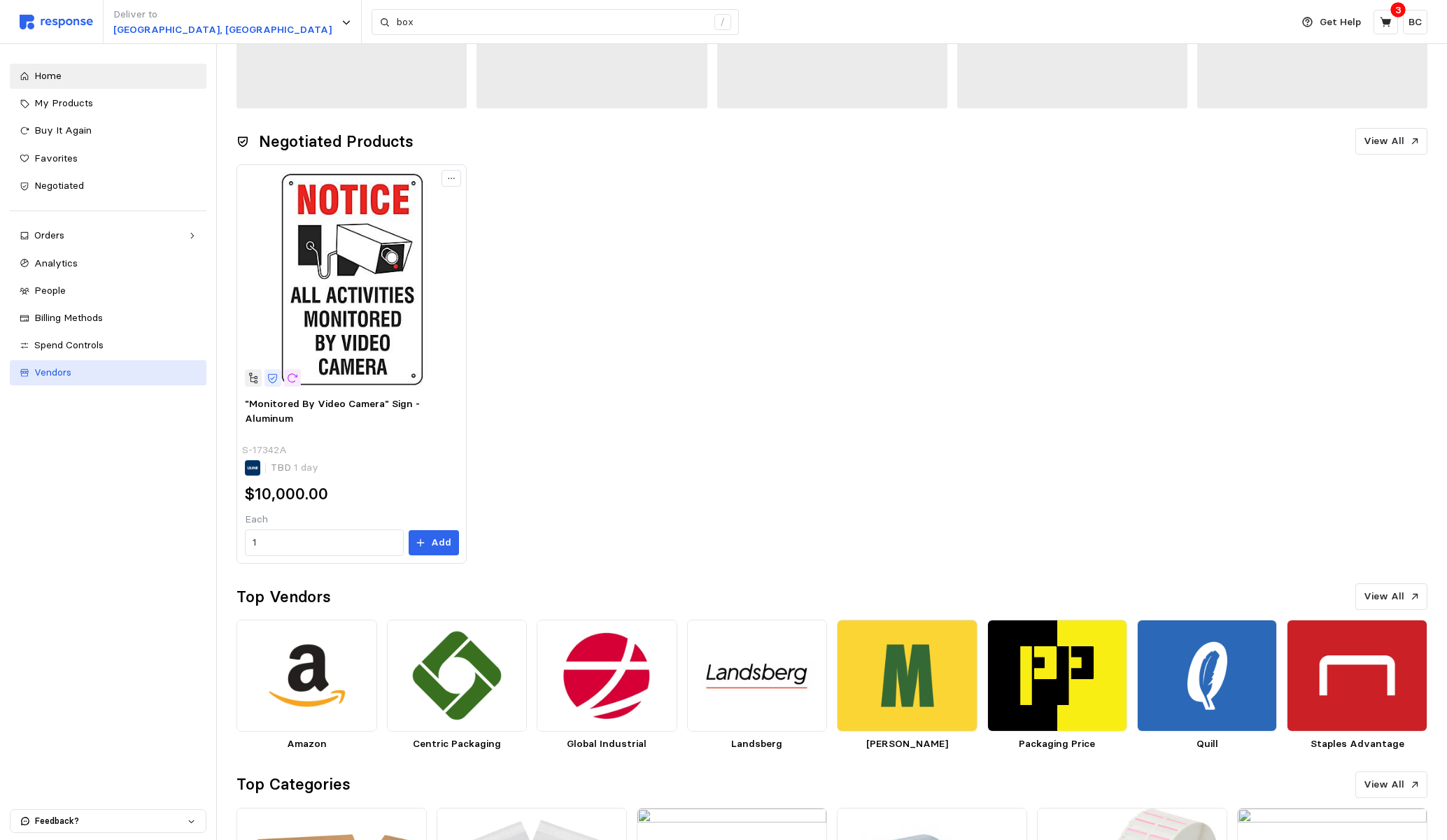 click on "Vendors" at bounding box center [52, 372] 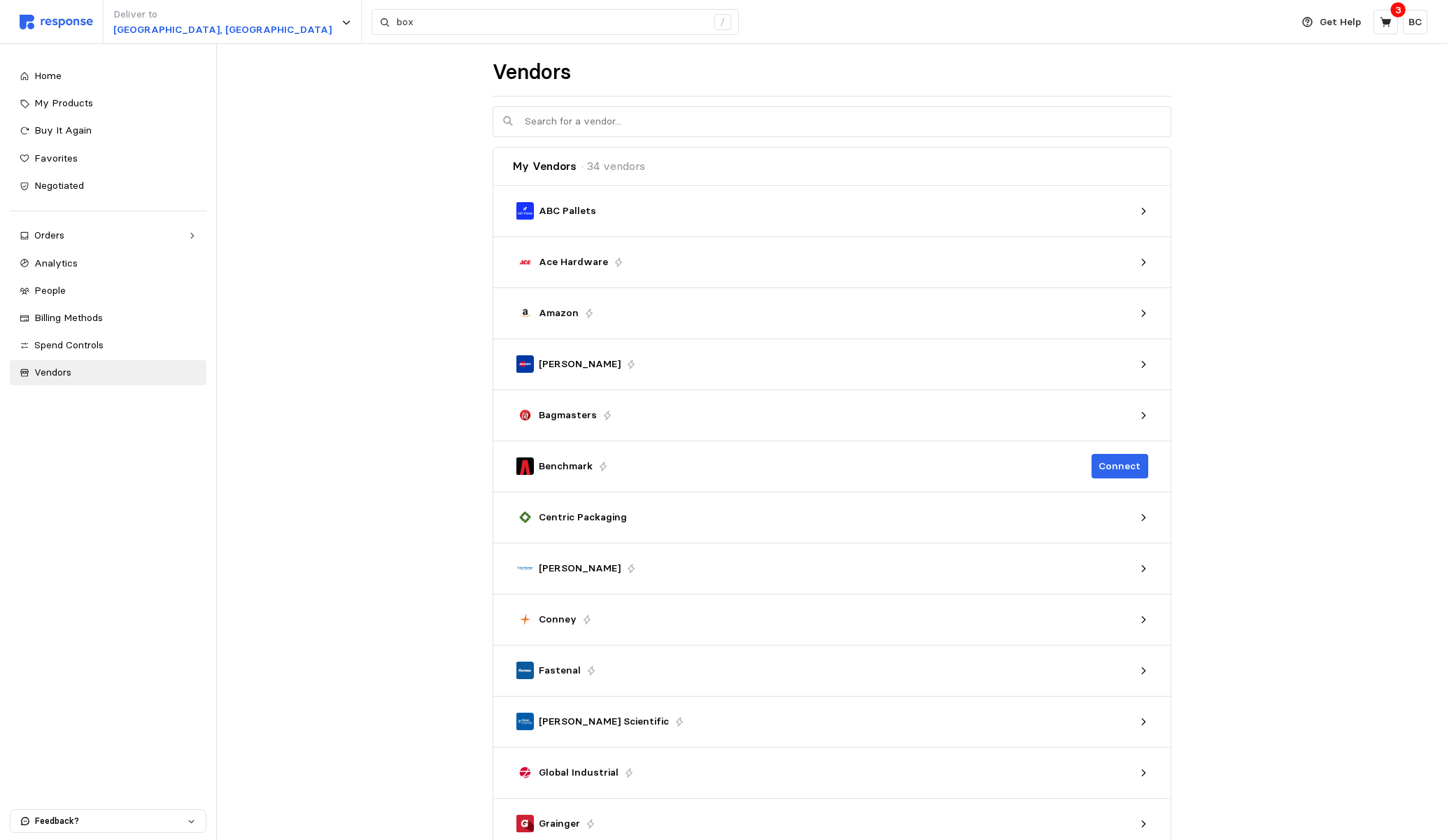 scroll, scrollTop: 0, scrollLeft: 0, axis: both 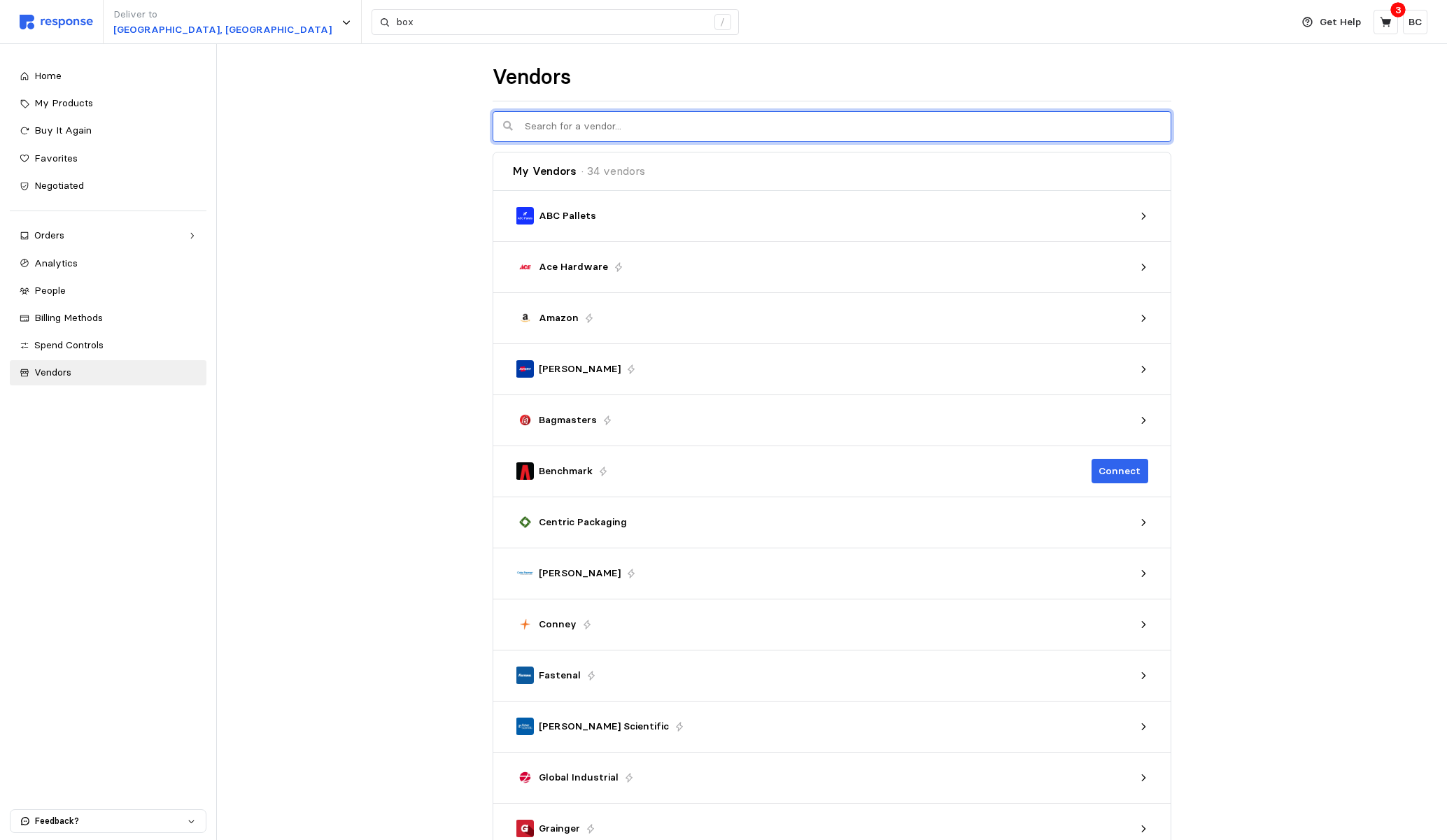 click at bounding box center (842, 127) 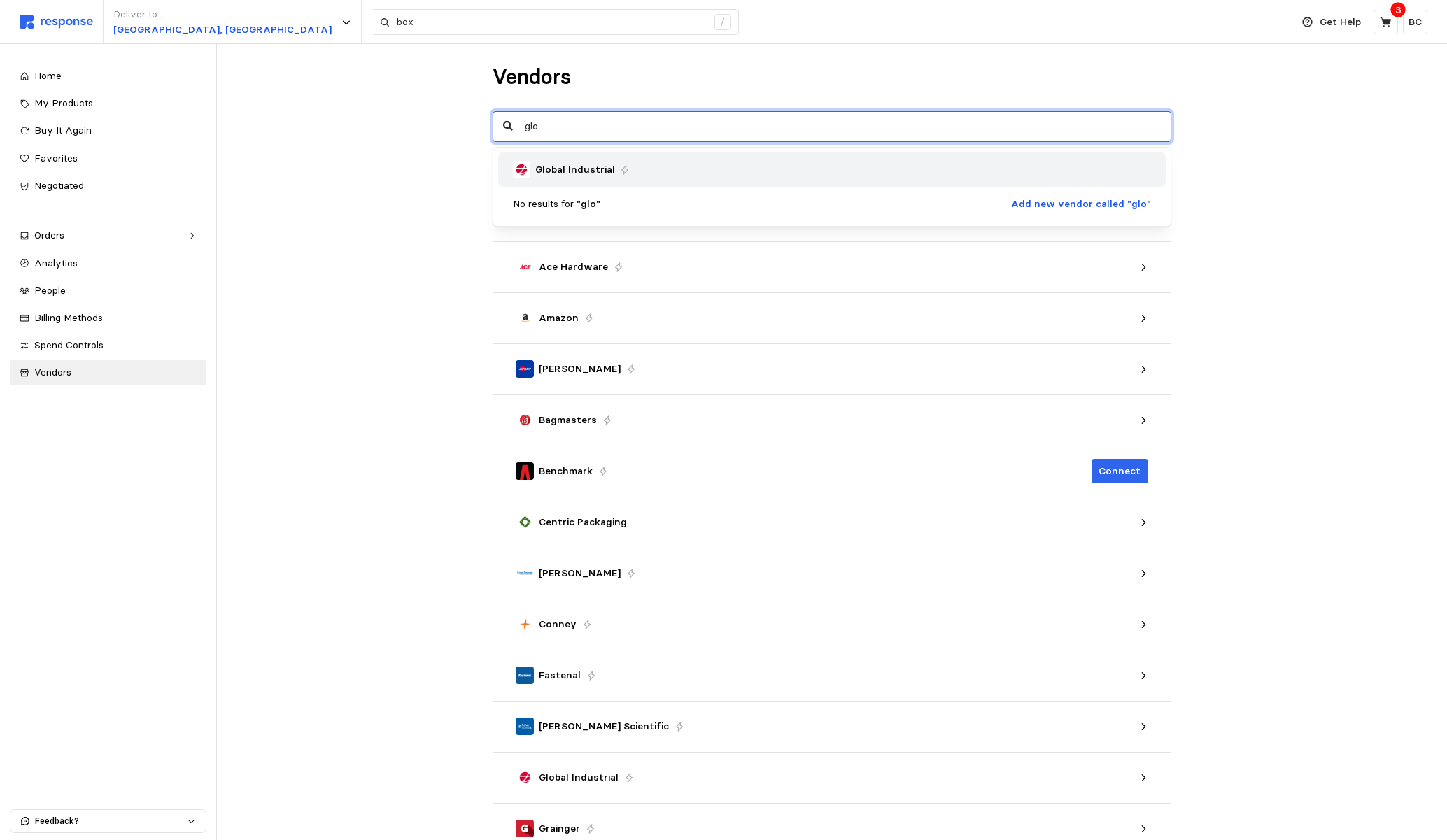 type on "glo" 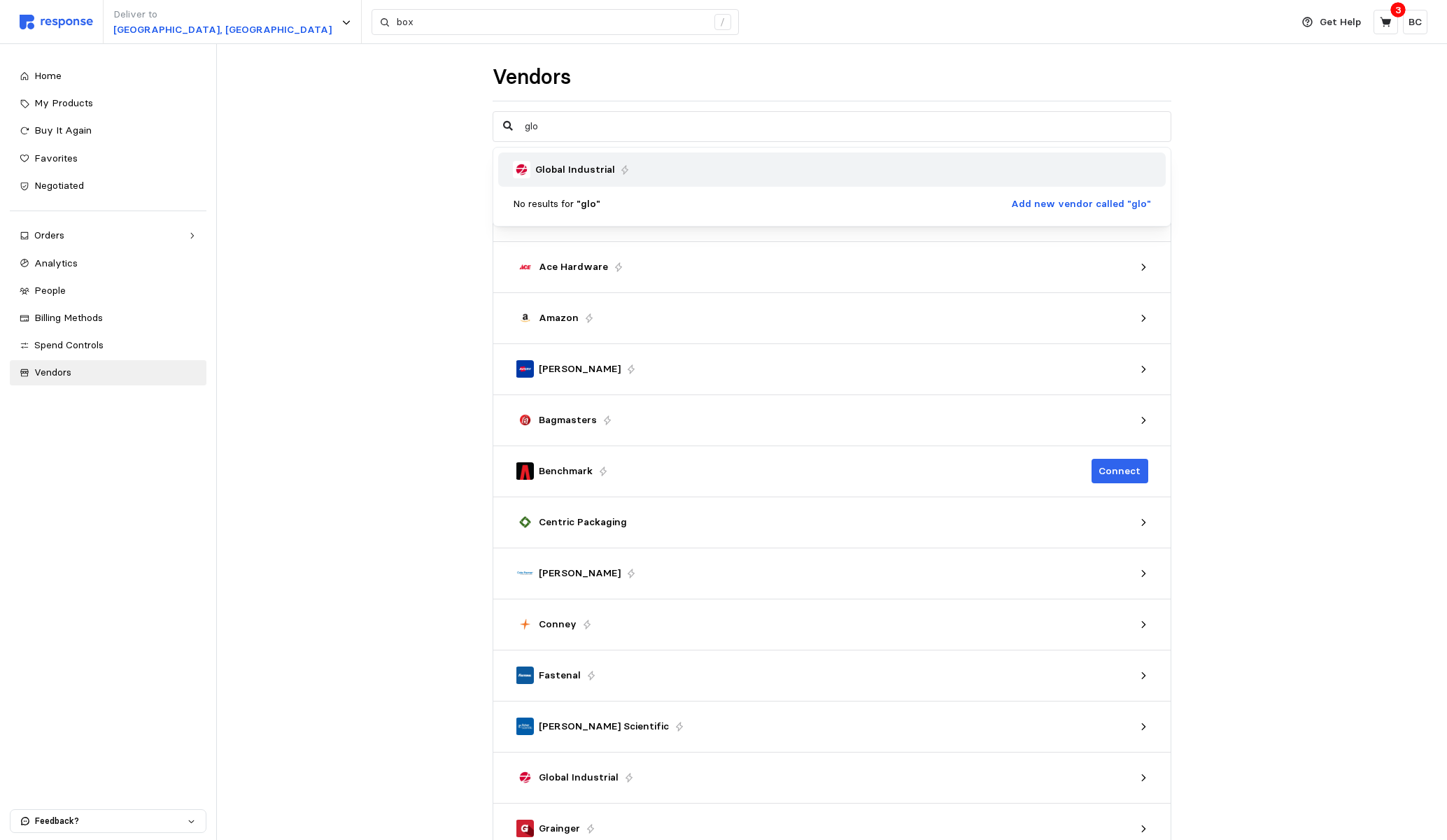 click on "Global Industrial" at bounding box center [832, 169] 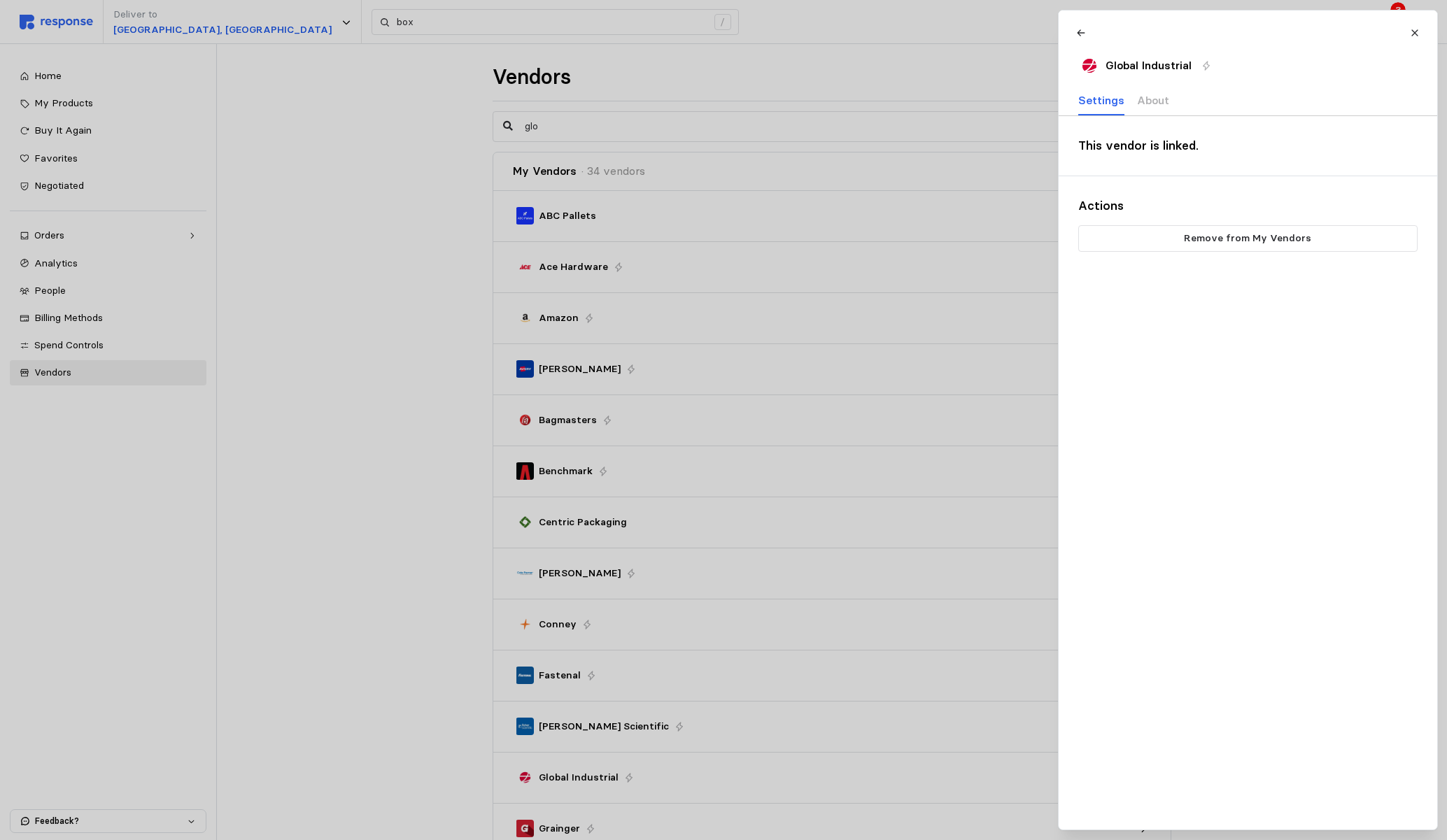 click at bounding box center [724, 420] 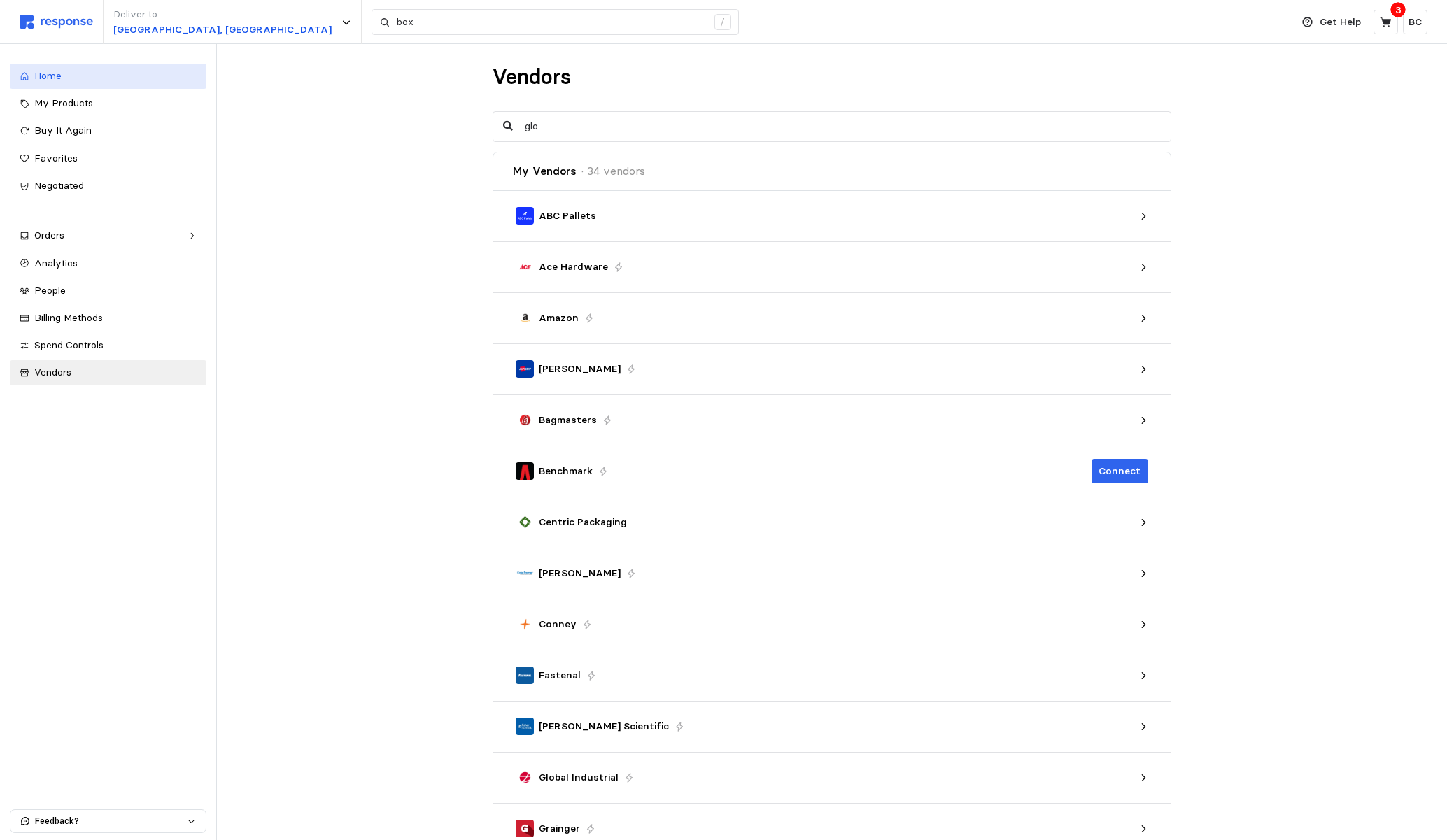 click on "Home" at bounding box center (108, 76) 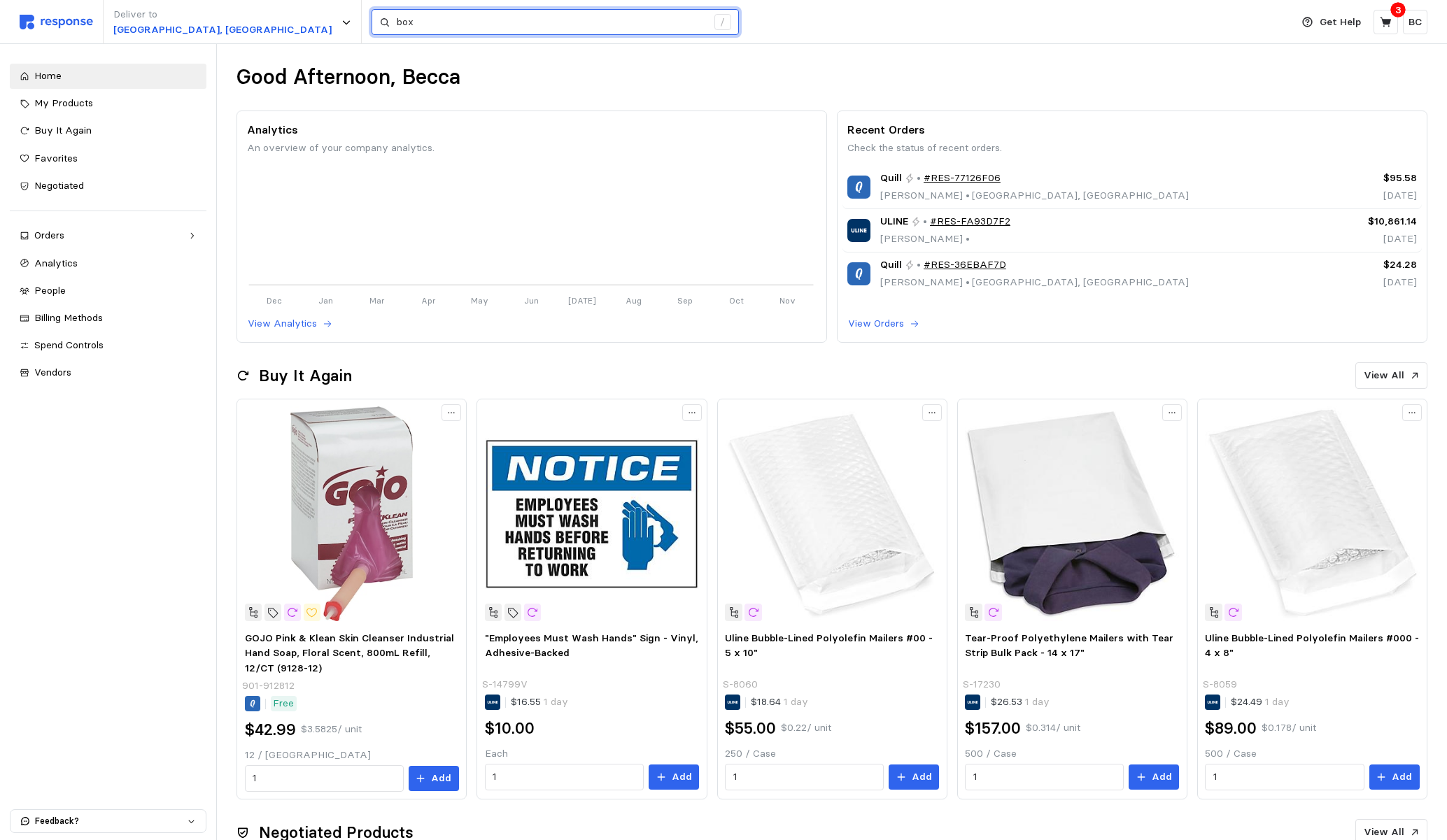 click on "box" at bounding box center (551, 22) 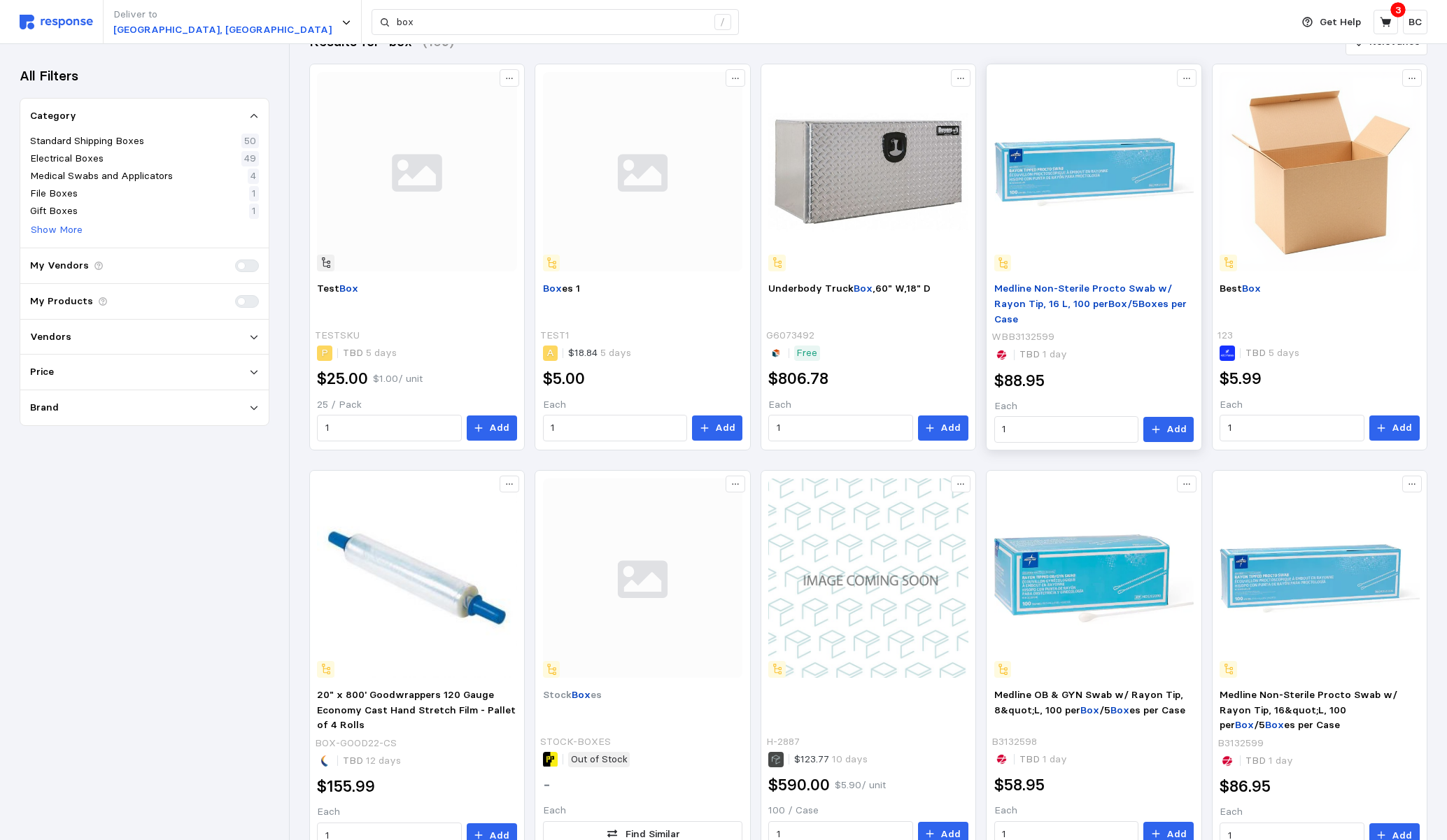 scroll, scrollTop: 750, scrollLeft: 0, axis: vertical 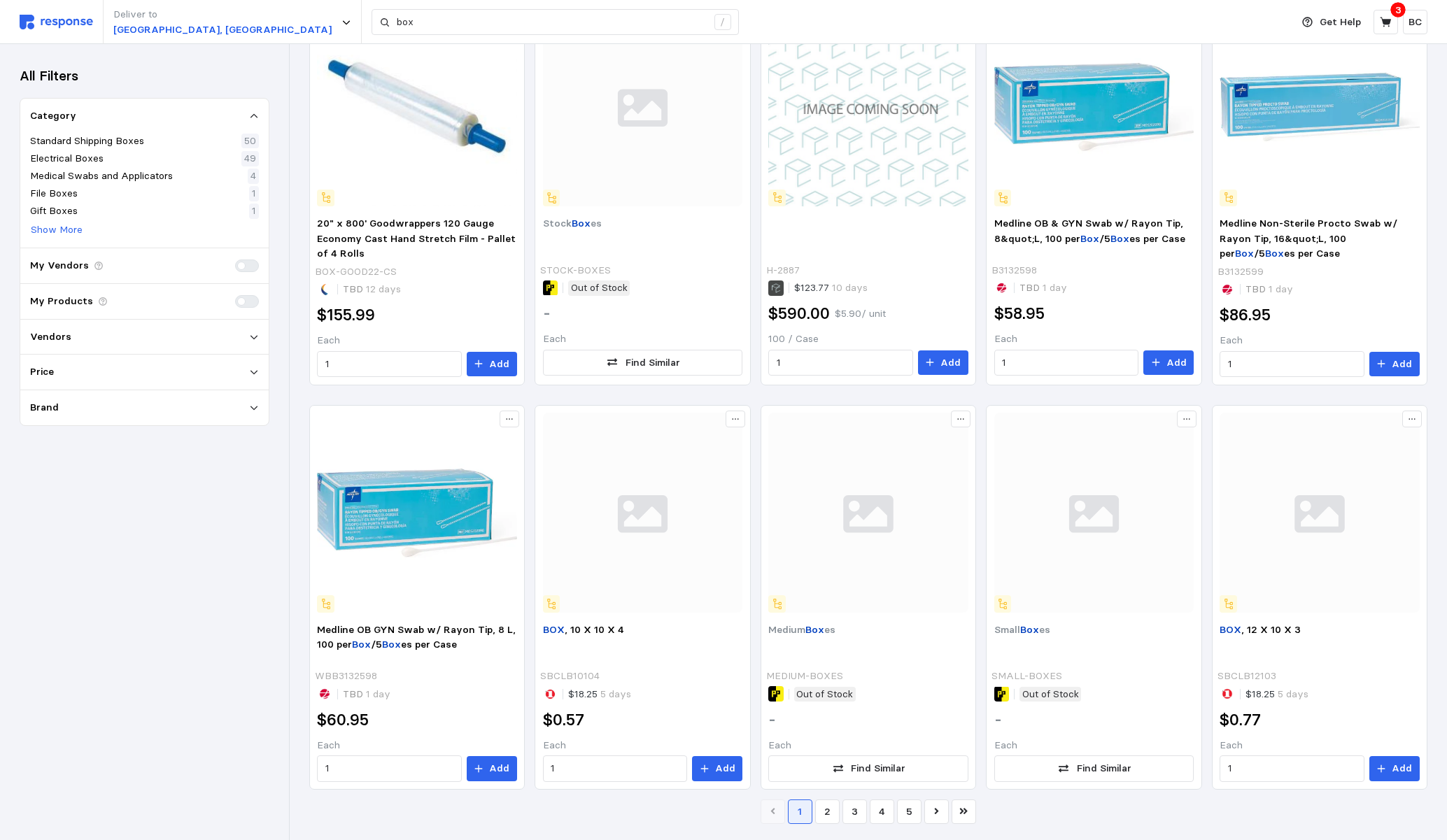 click at bounding box center [253, 266] 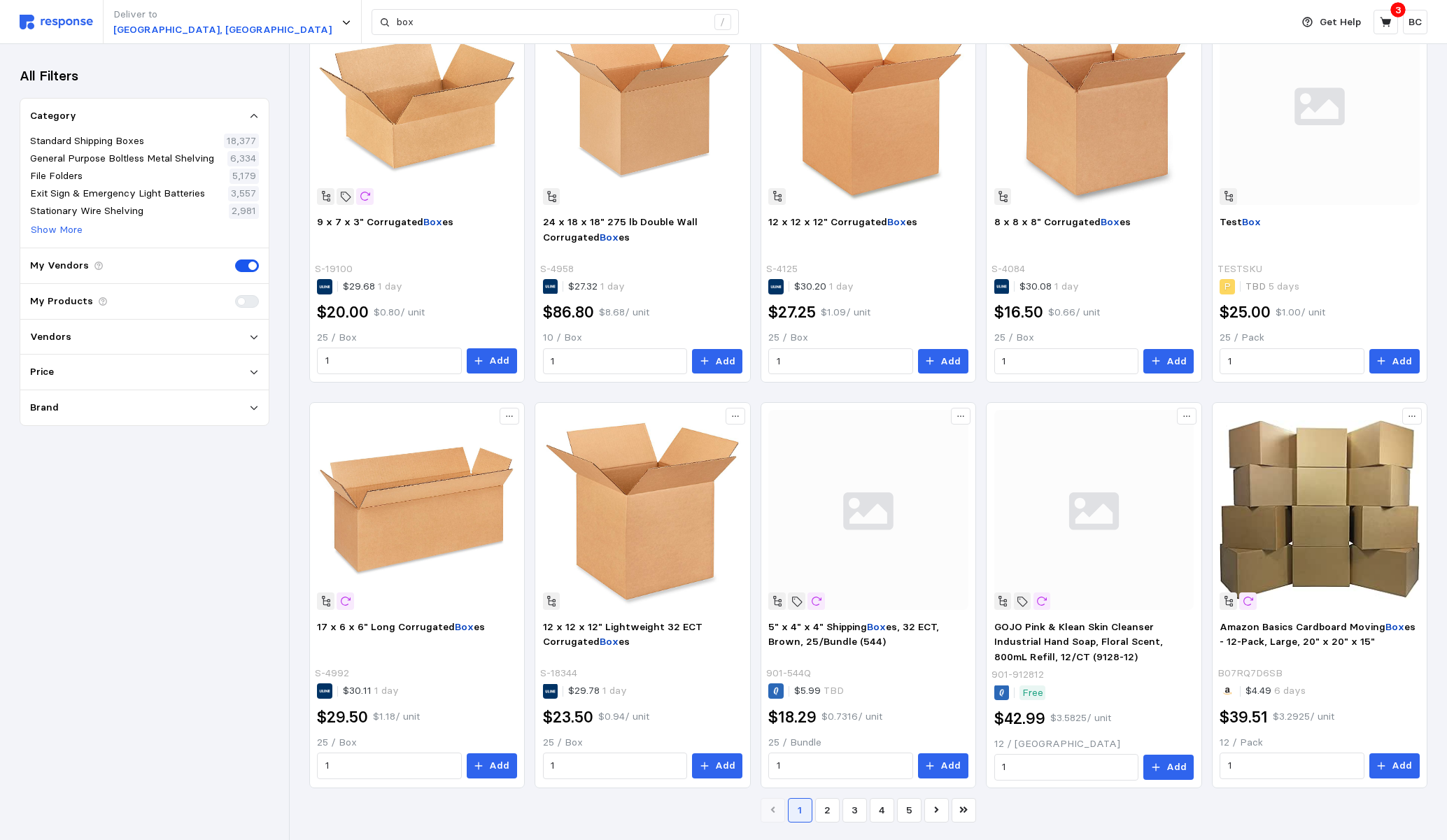 click at bounding box center (243, 266) 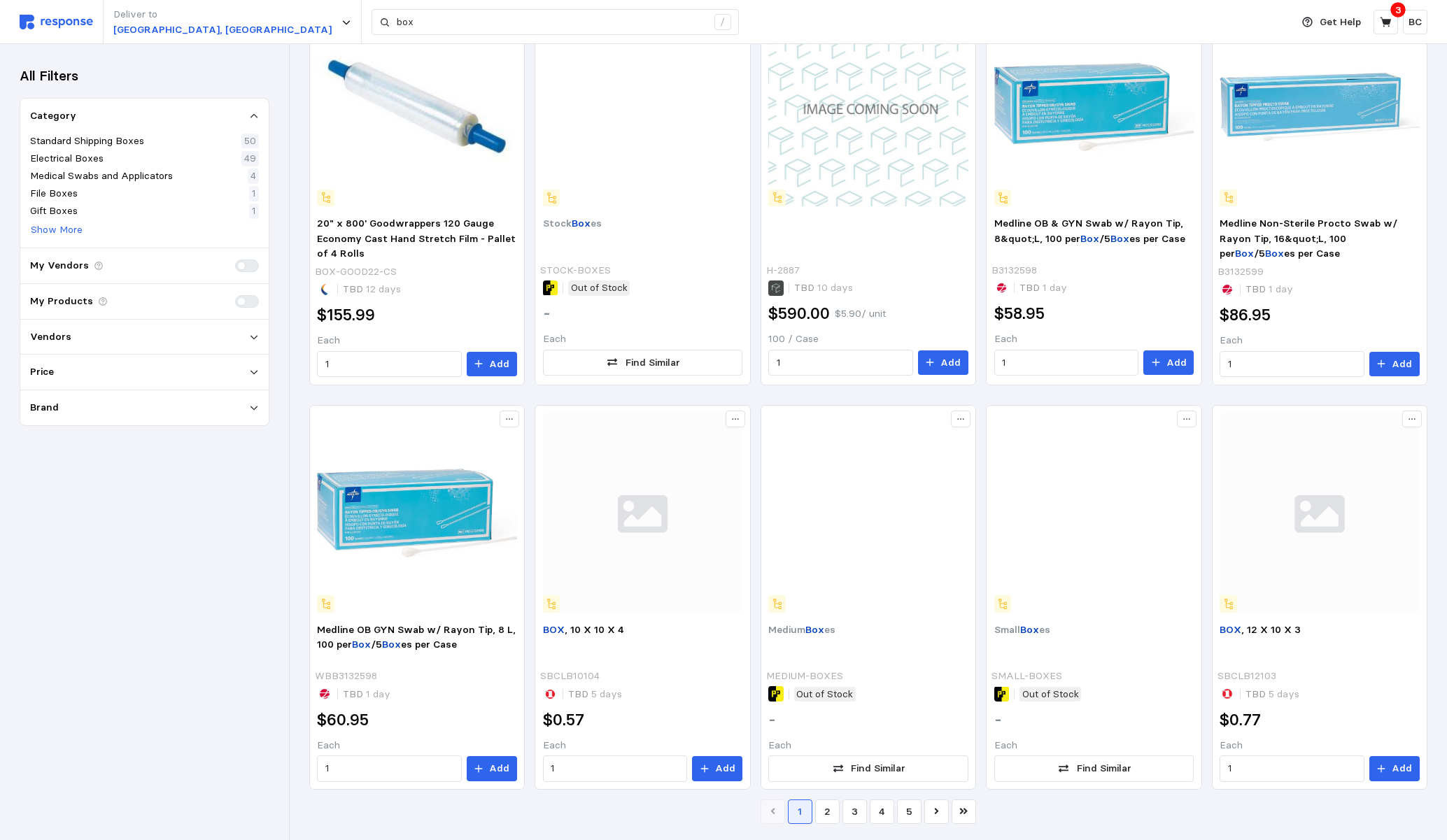 scroll, scrollTop: 346, scrollLeft: 0, axis: vertical 